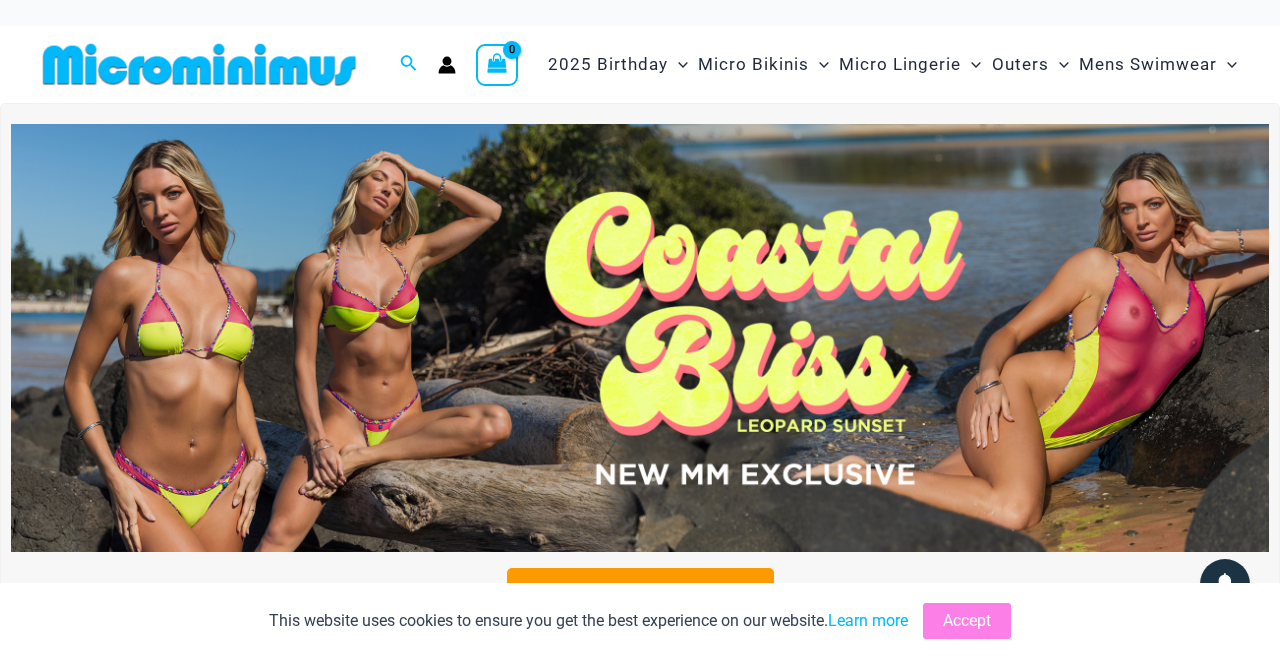 scroll, scrollTop: 0, scrollLeft: 0, axis: both 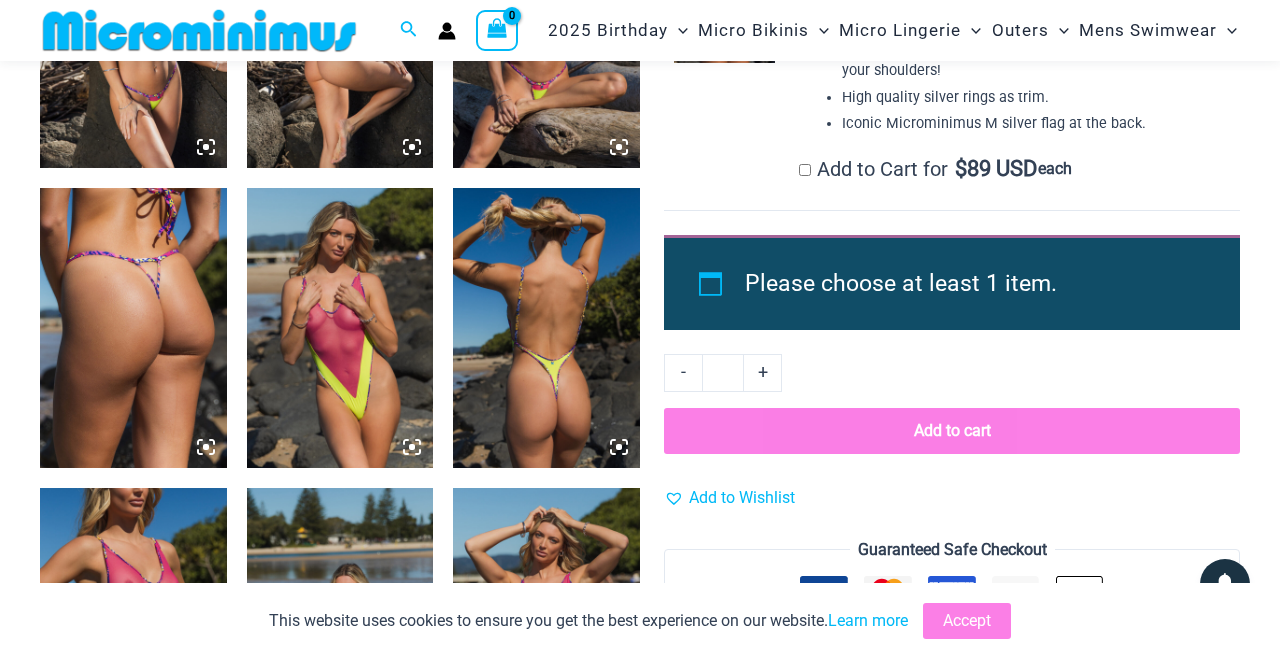 click 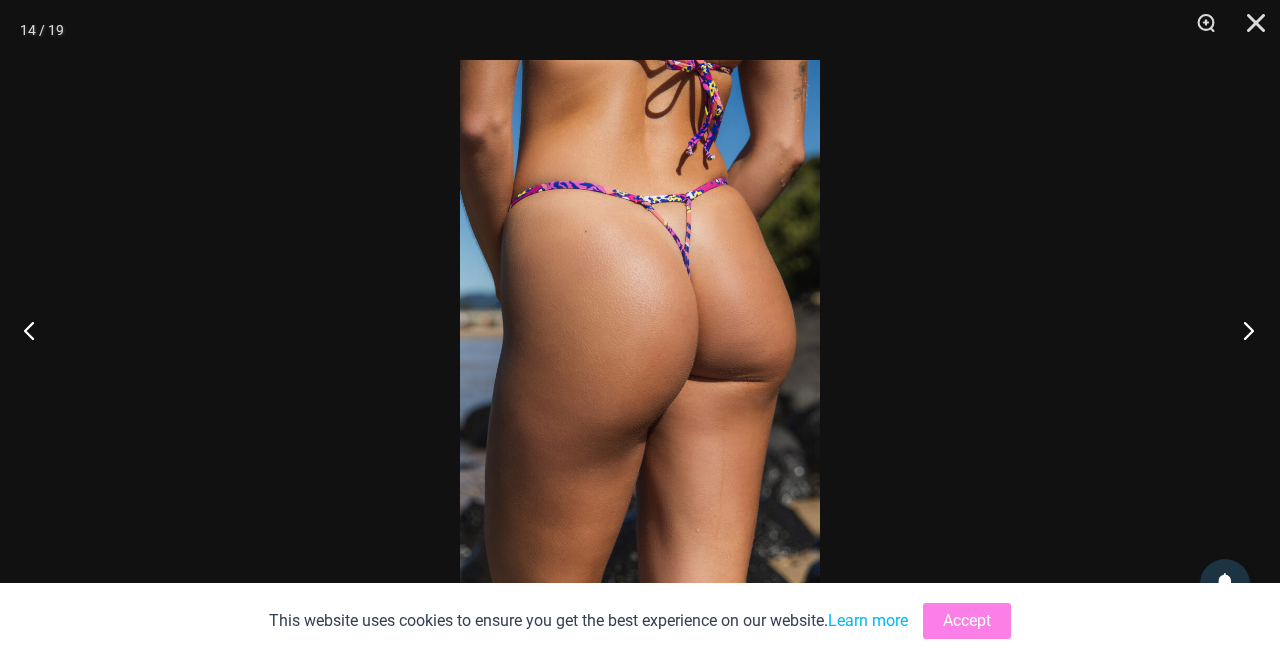 click at bounding box center (1242, 330) 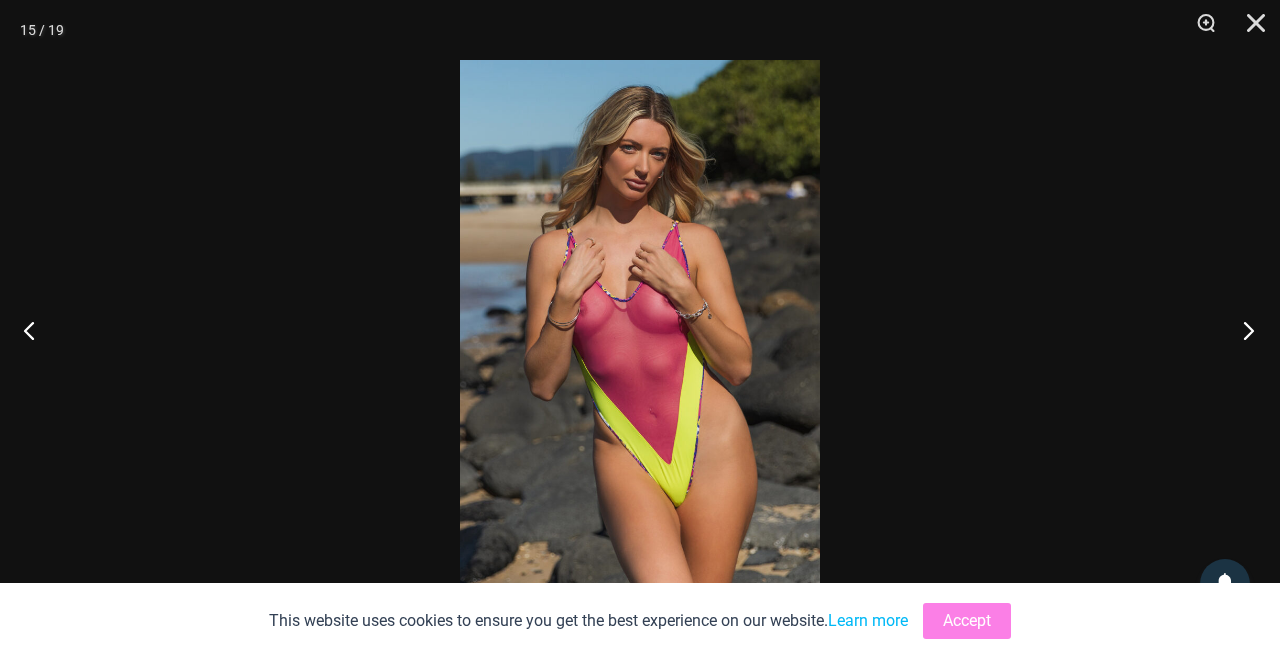 click at bounding box center (1242, 330) 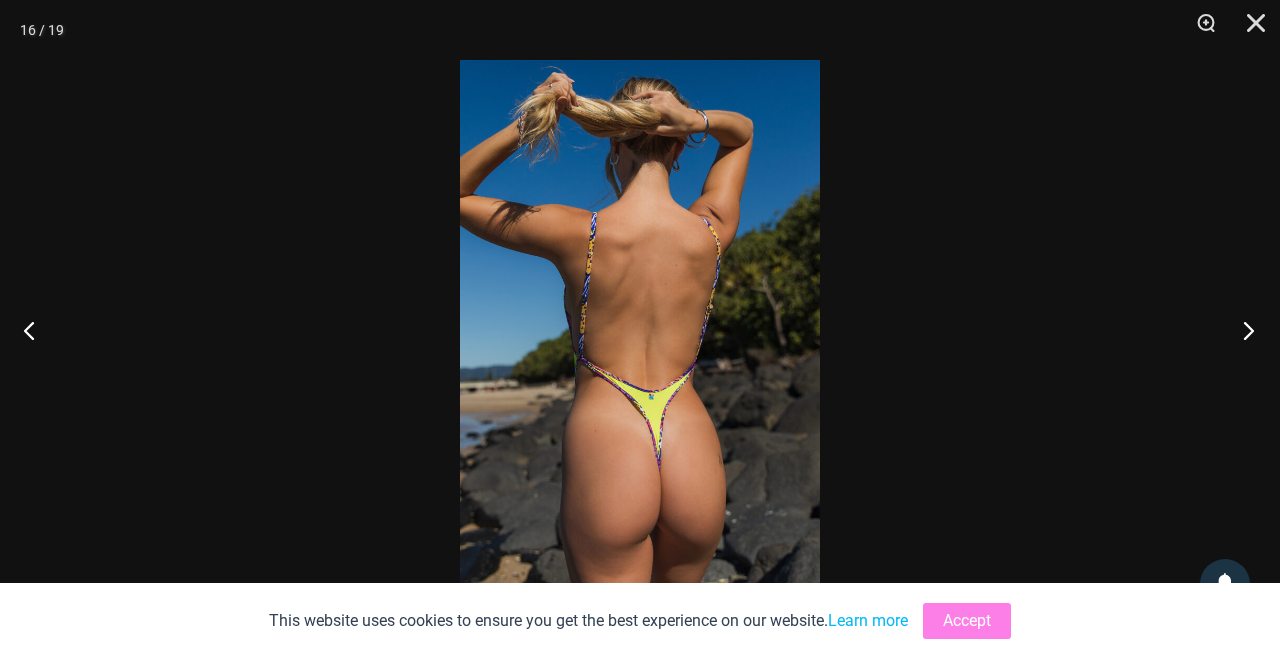 click at bounding box center [1242, 330] 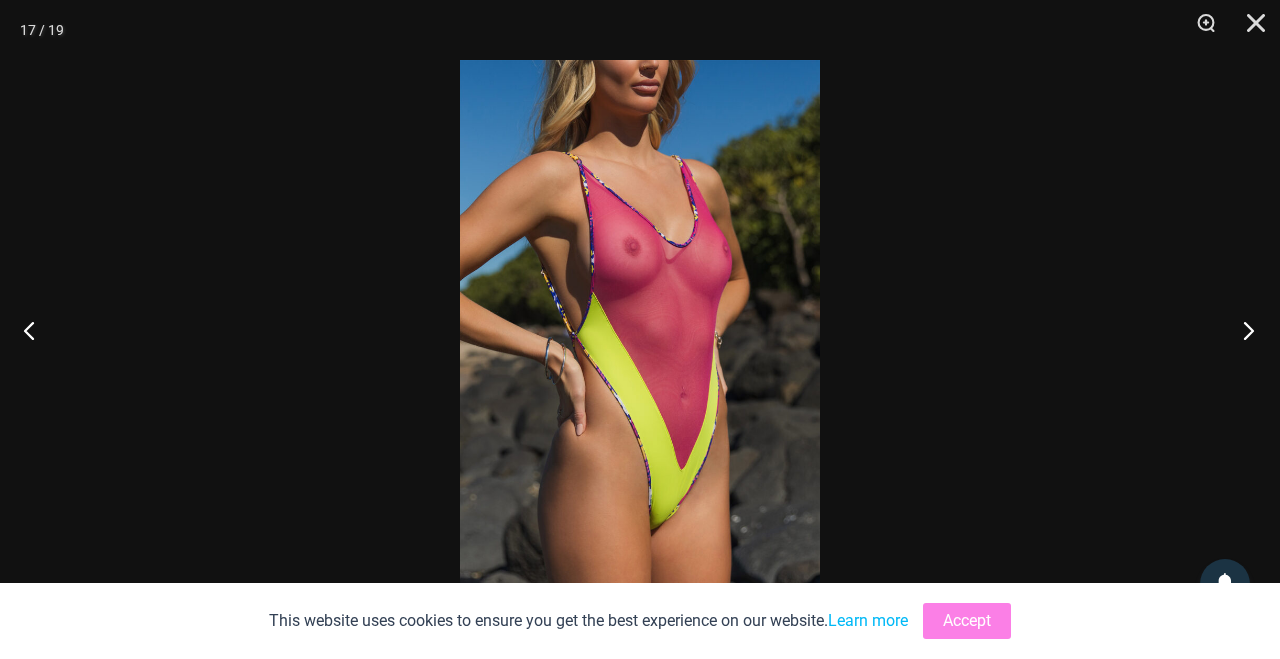 click at bounding box center [1242, 330] 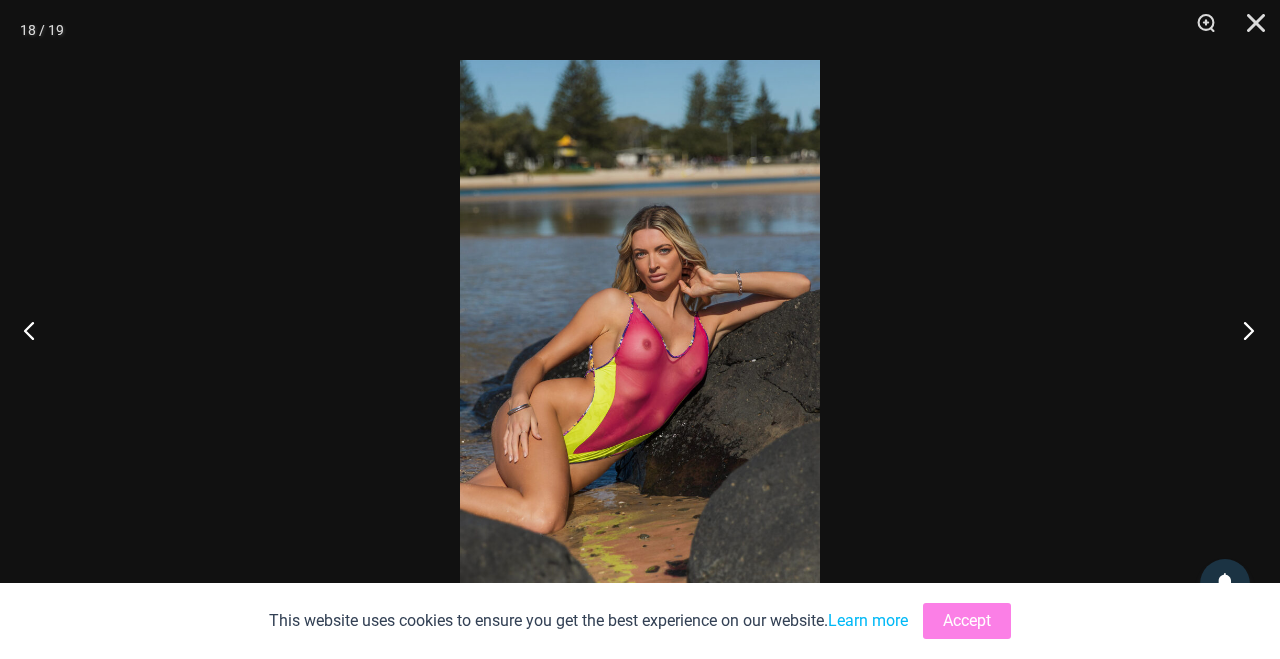 click at bounding box center [1242, 330] 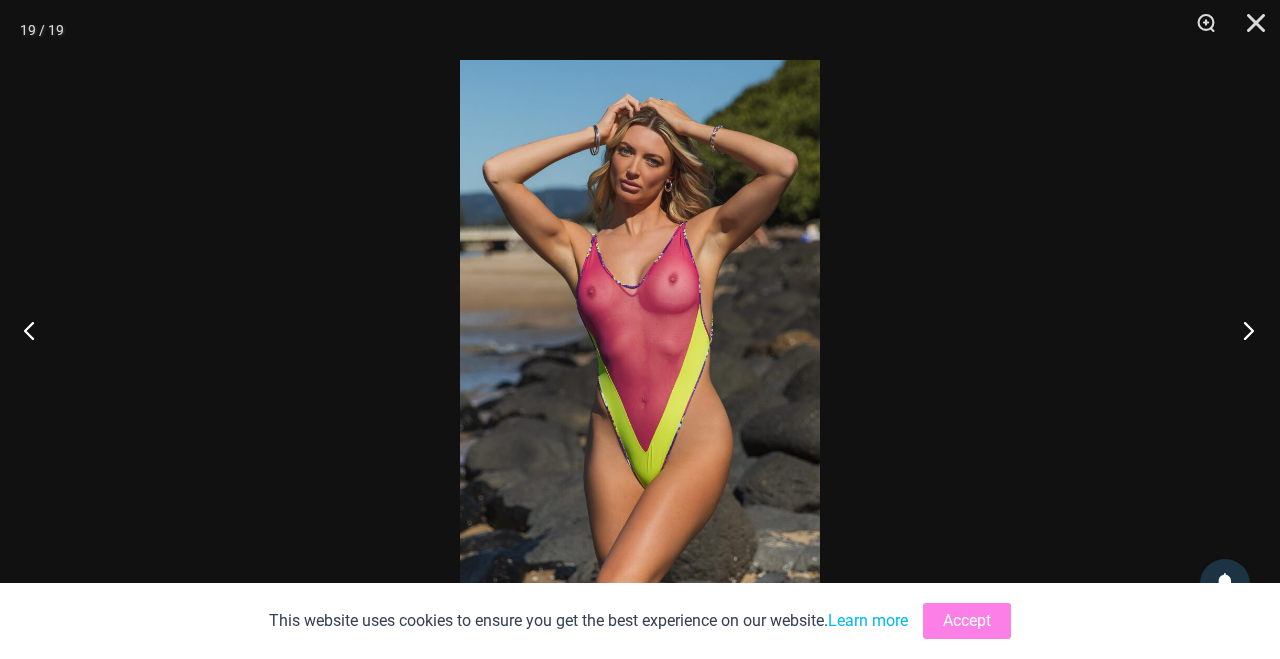 click at bounding box center [1242, 330] 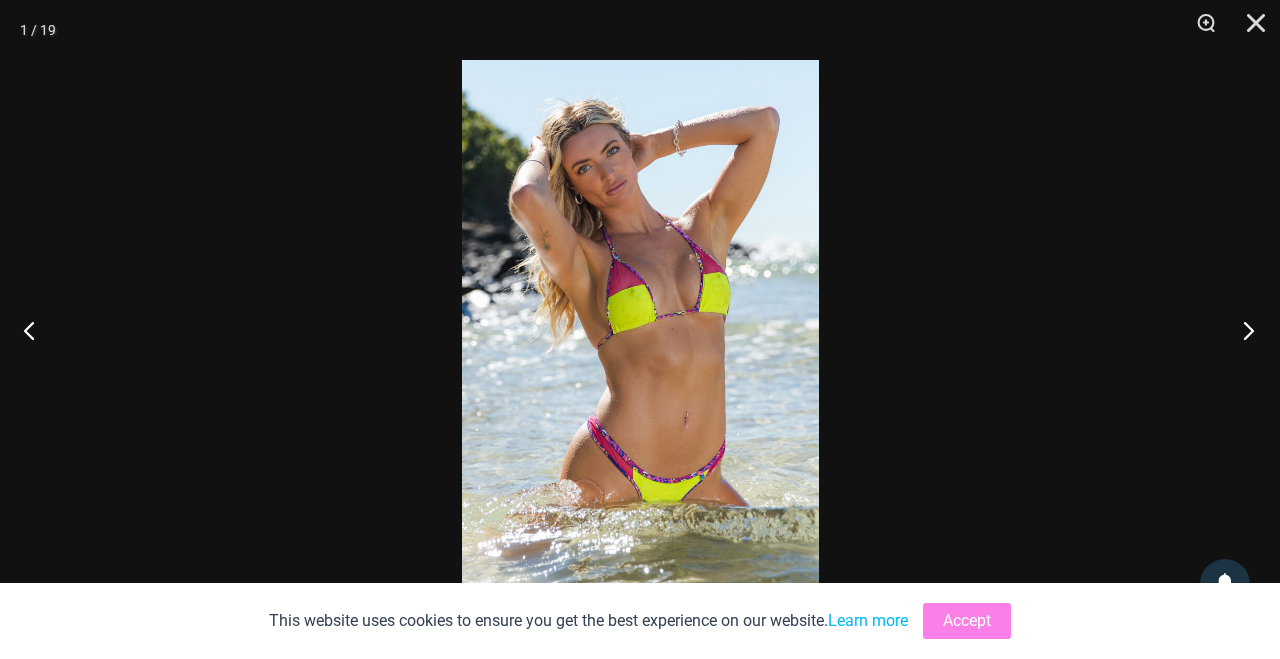 click at bounding box center (1242, 330) 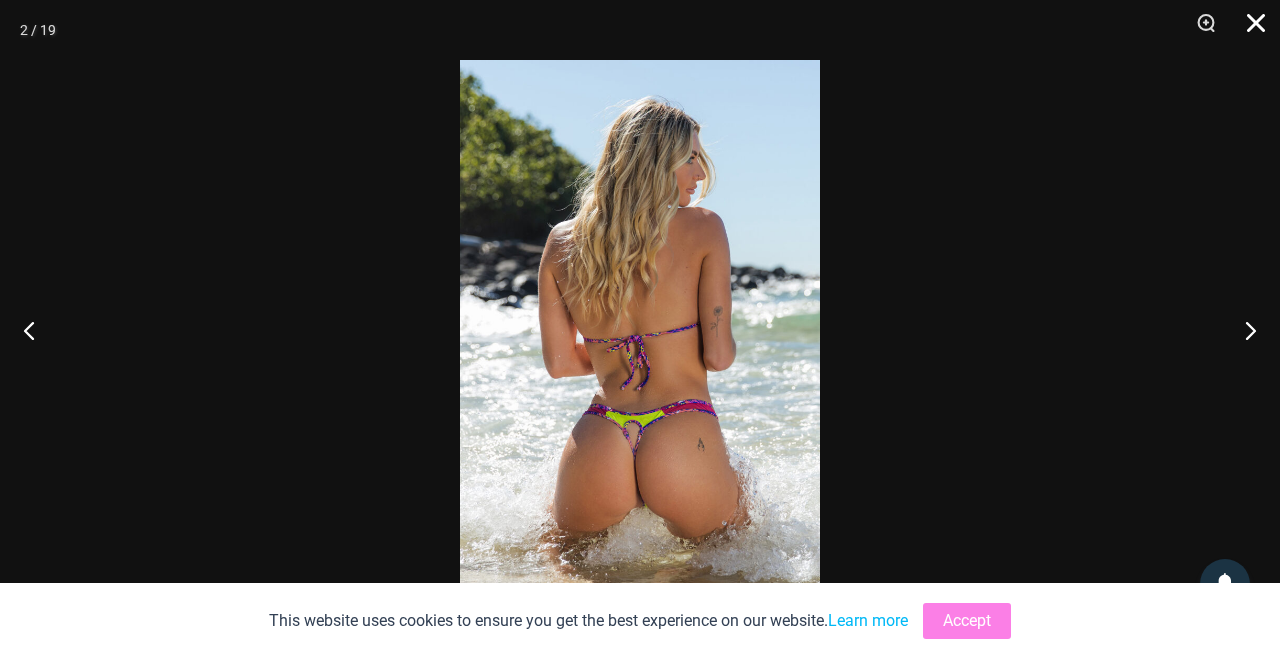 click at bounding box center [1249, 30] 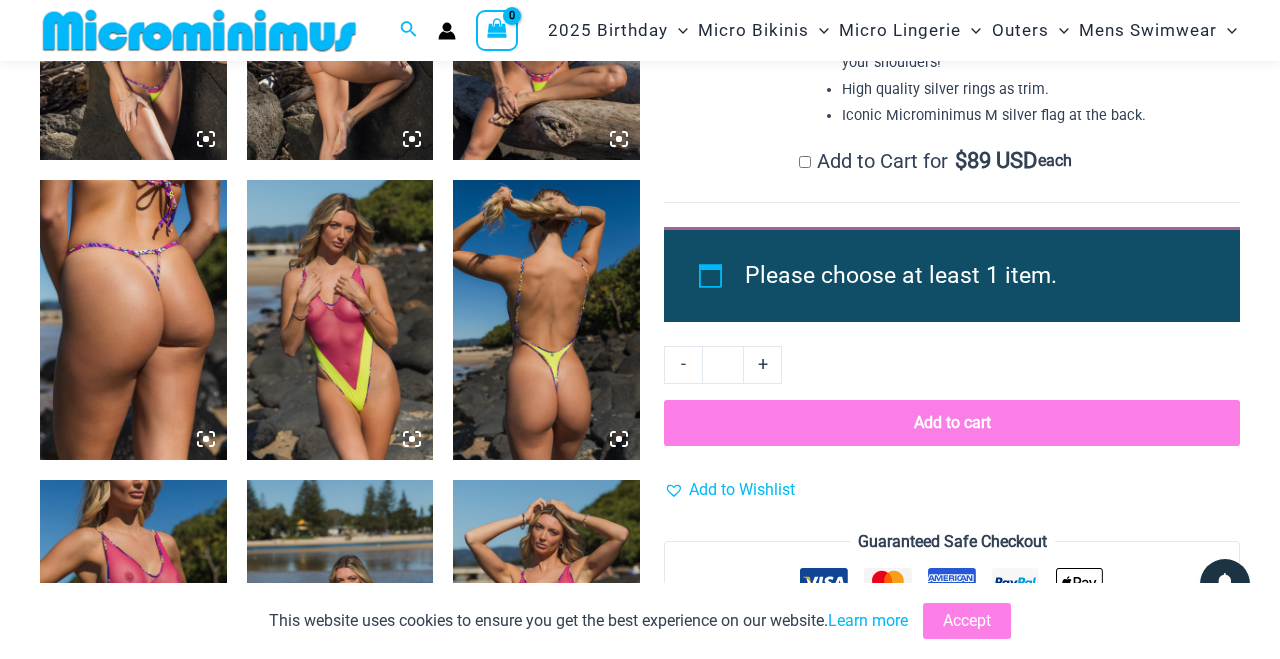 scroll, scrollTop: 2092, scrollLeft: 0, axis: vertical 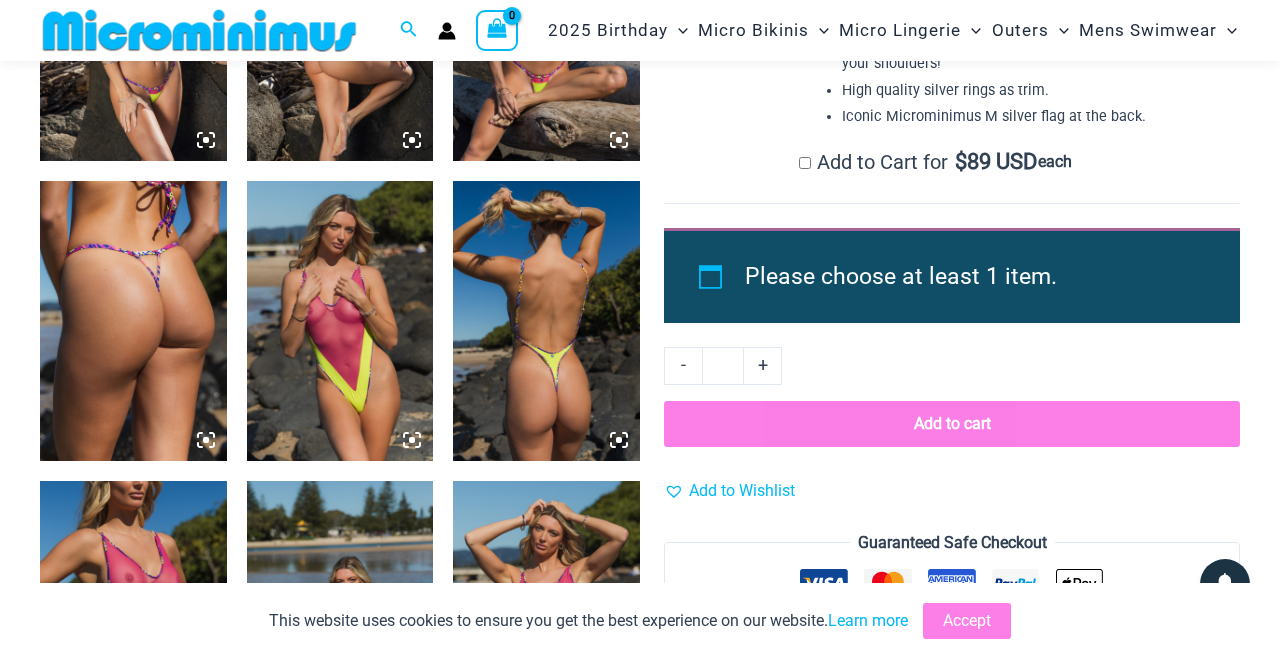 click at bounding box center [133, 321] 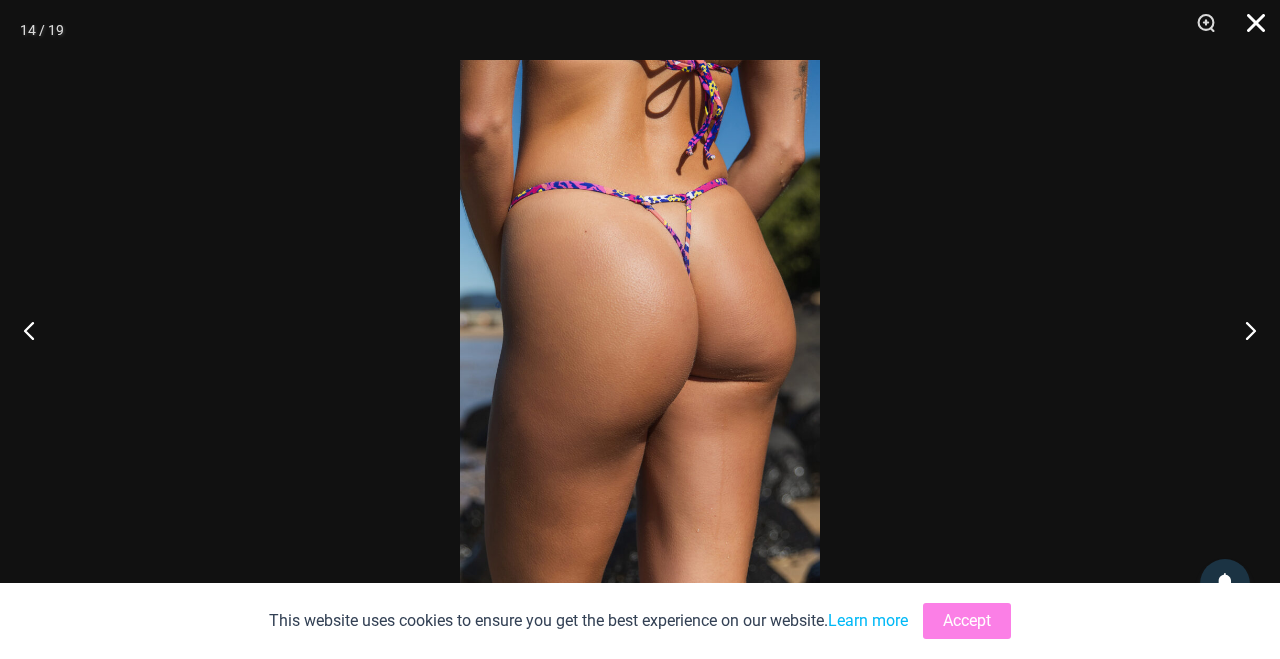 click at bounding box center [1249, 30] 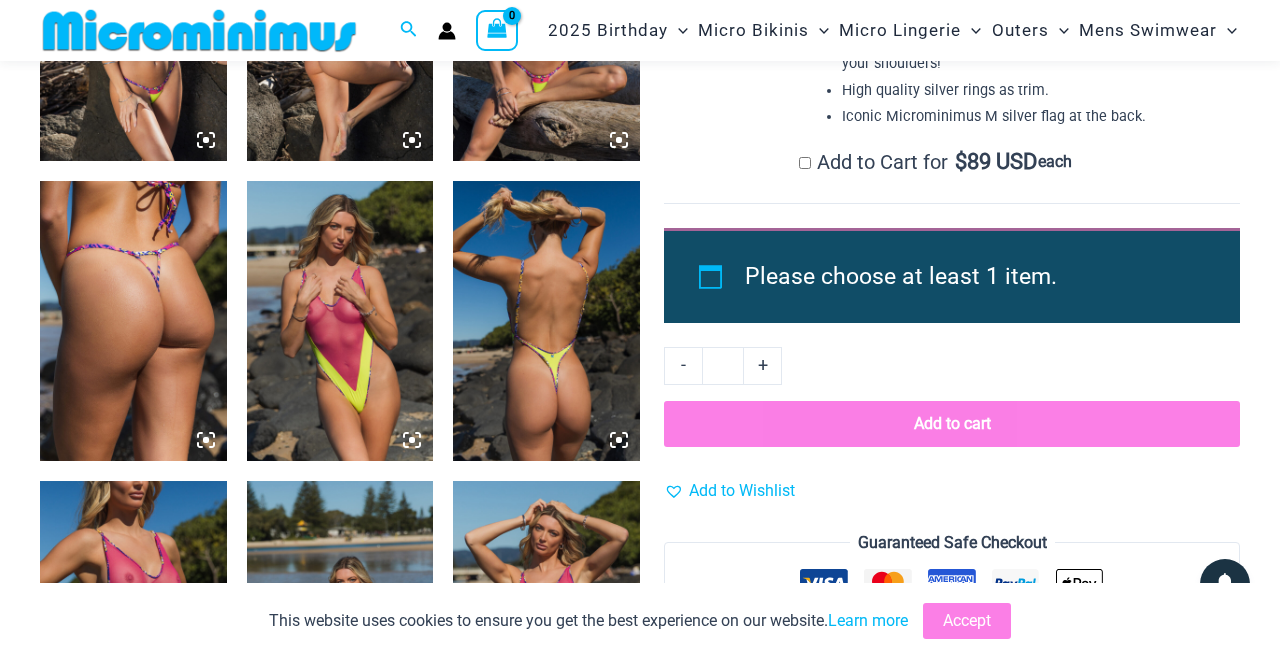 click at bounding box center (546, 321) 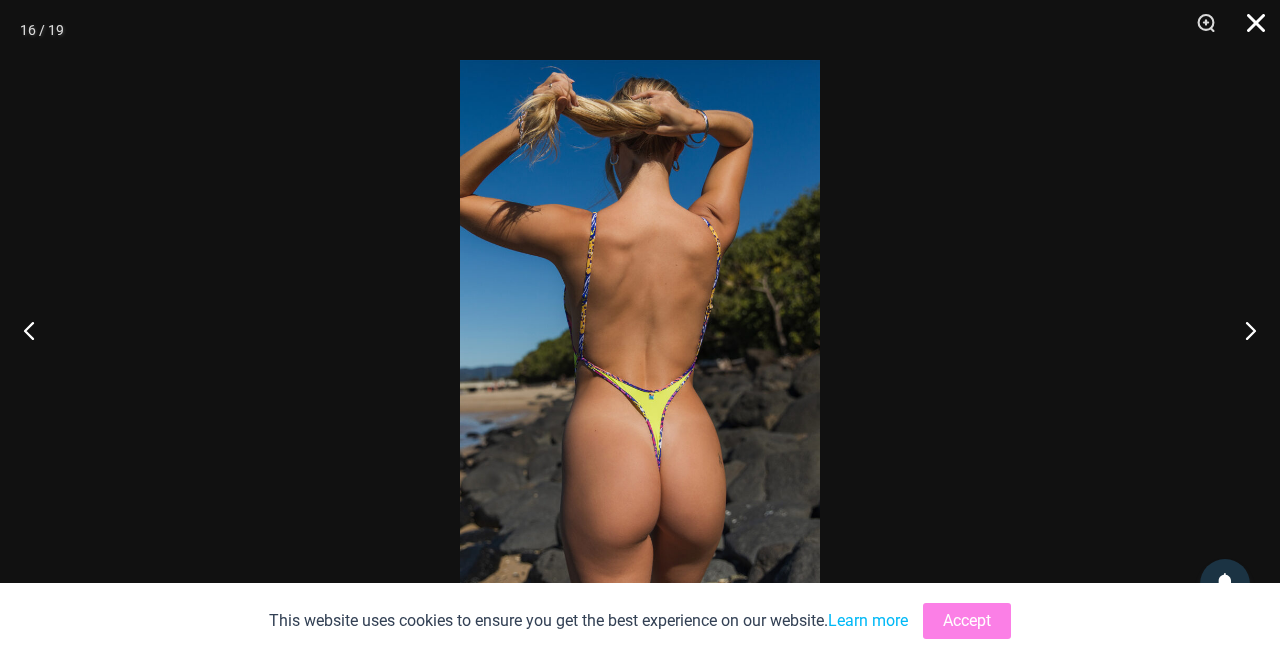 click at bounding box center (1249, 30) 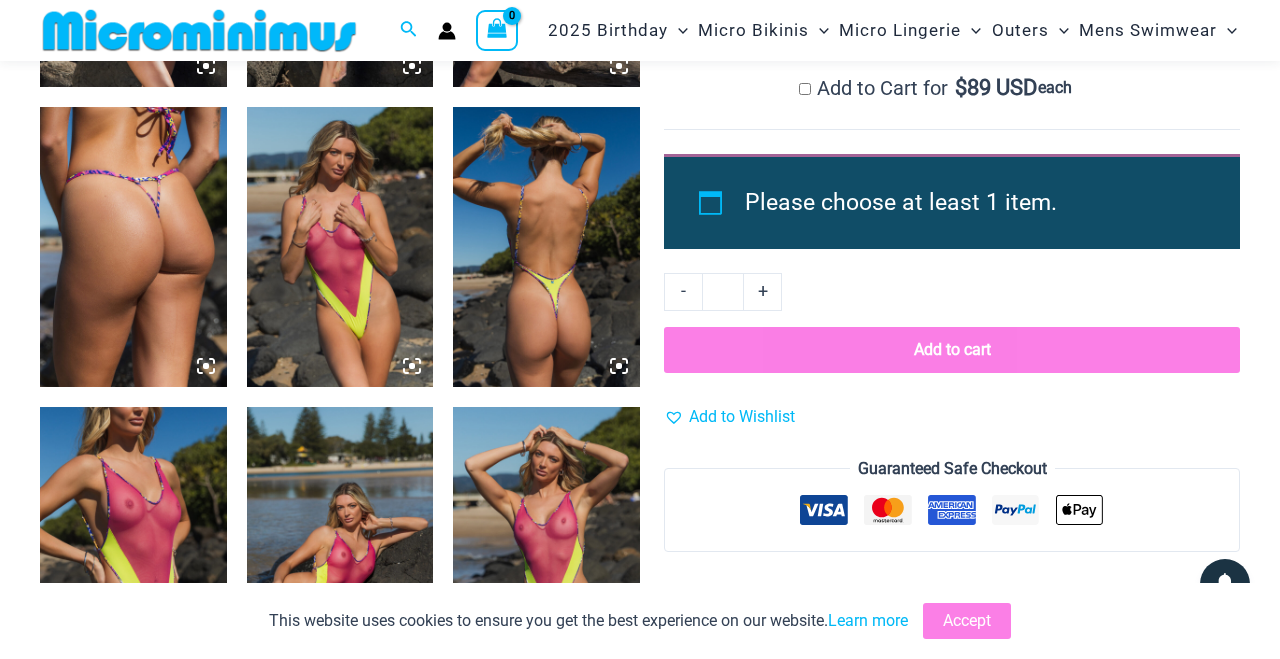 scroll, scrollTop: 2137, scrollLeft: 0, axis: vertical 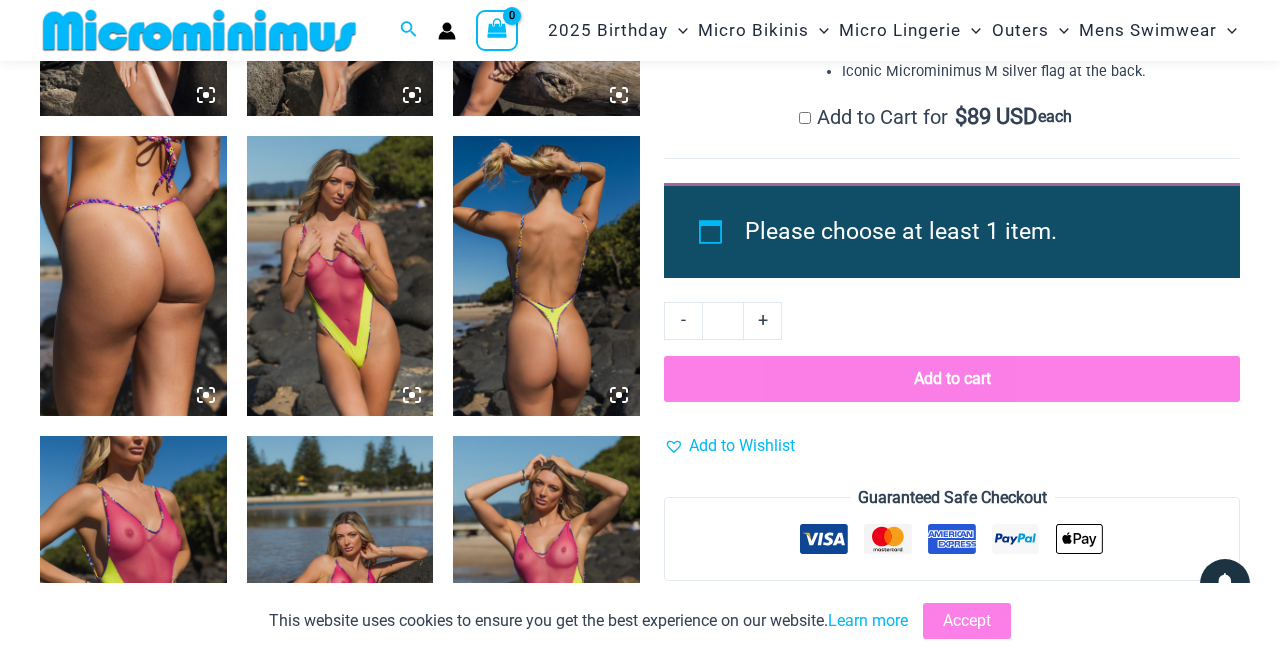 click at bounding box center [546, 276] 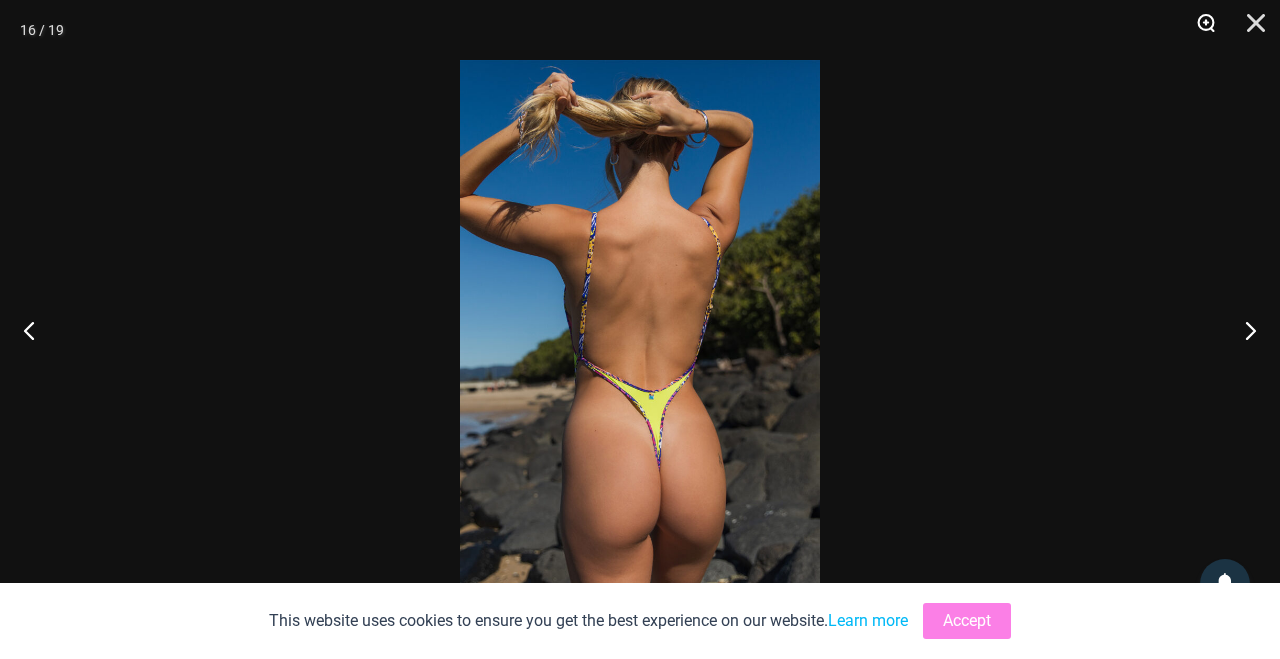 click at bounding box center (1199, 30) 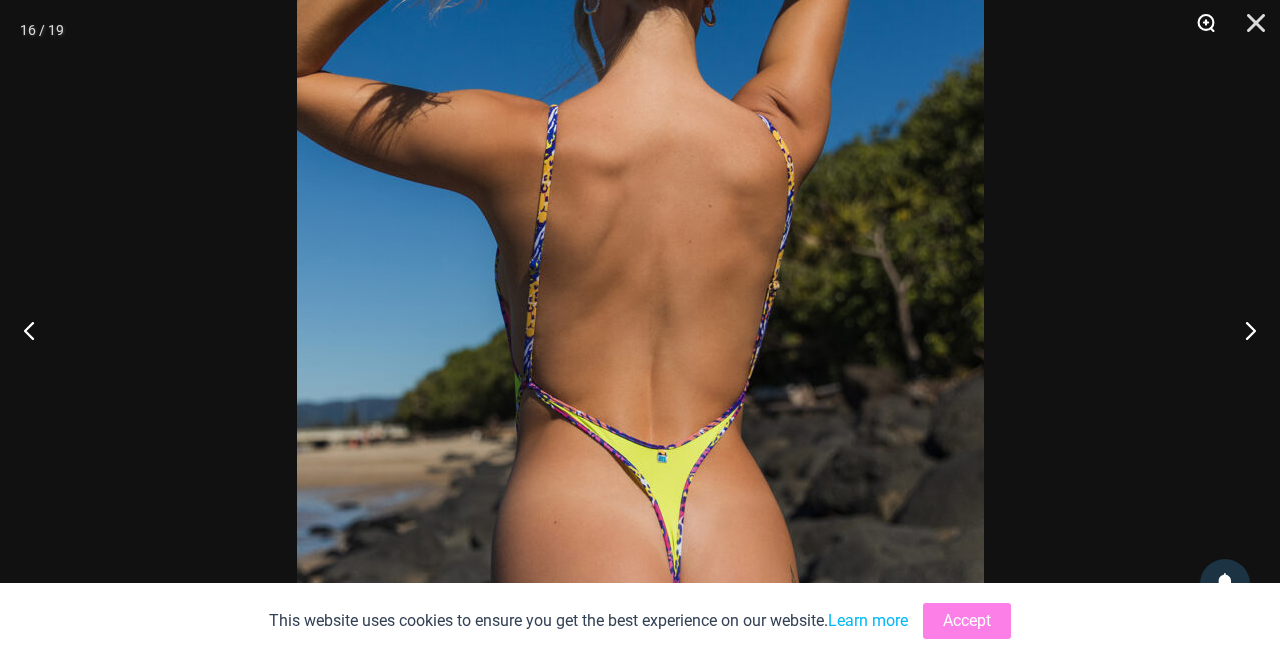 click at bounding box center (1199, 30) 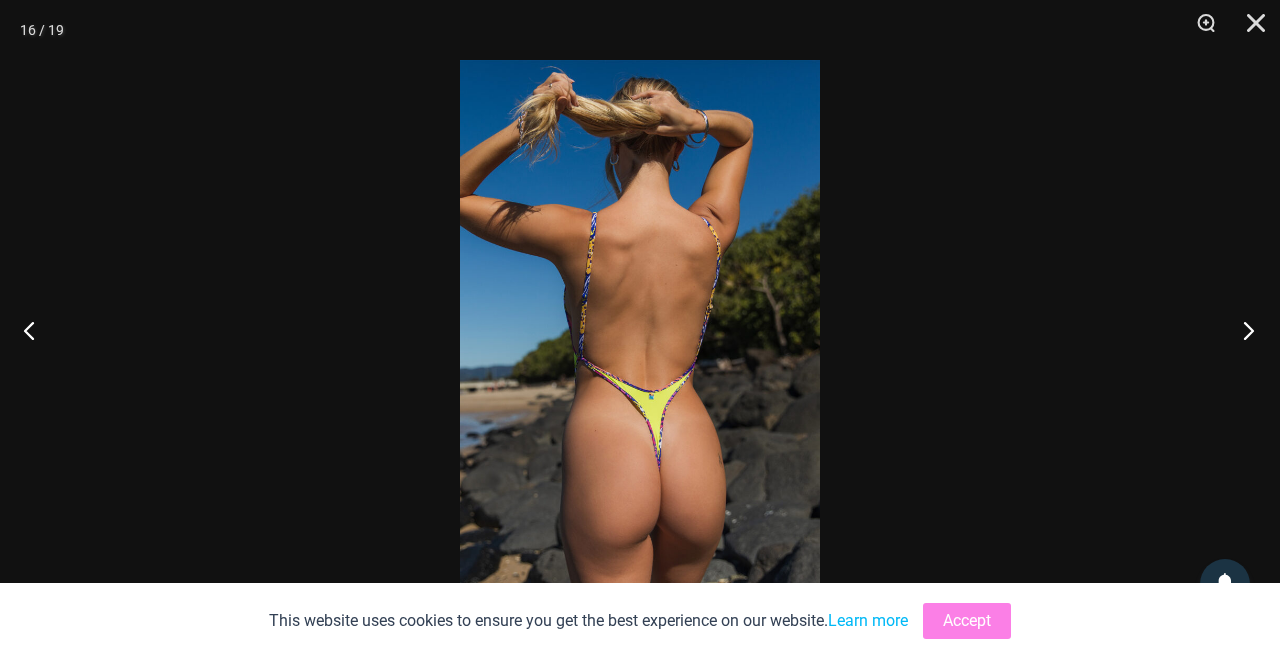 click at bounding box center [1242, 330] 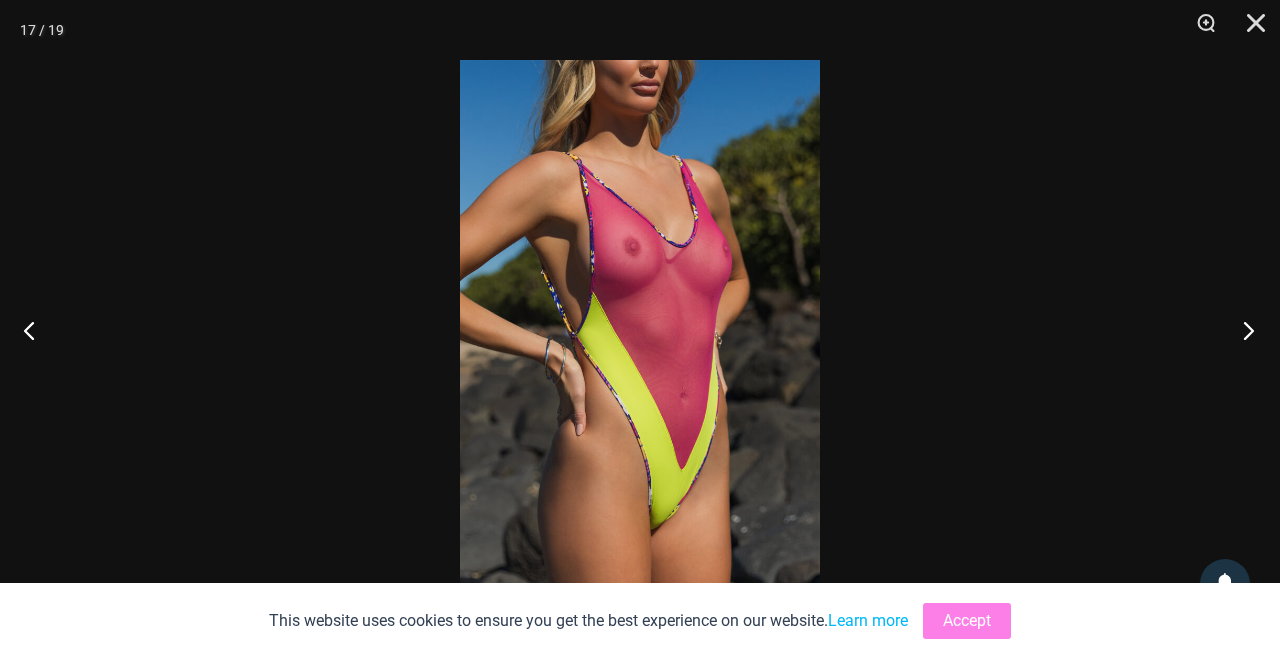 click at bounding box center [1242, 330] 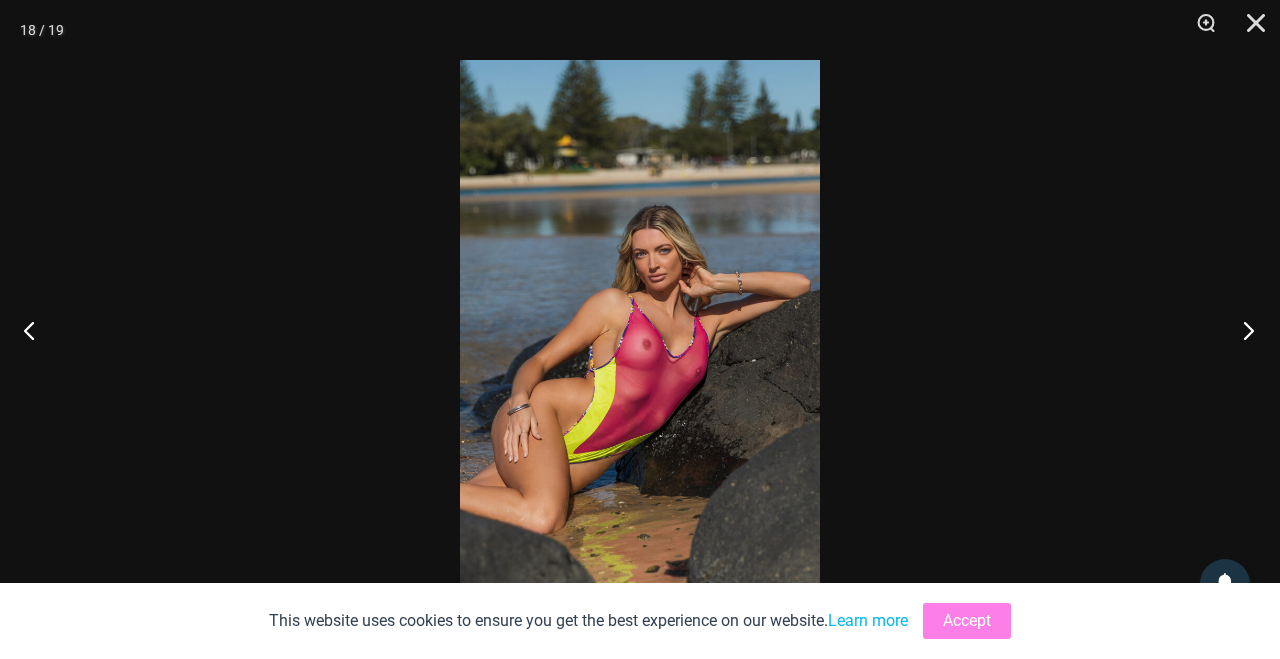 click at bounding box center [1242, 330] 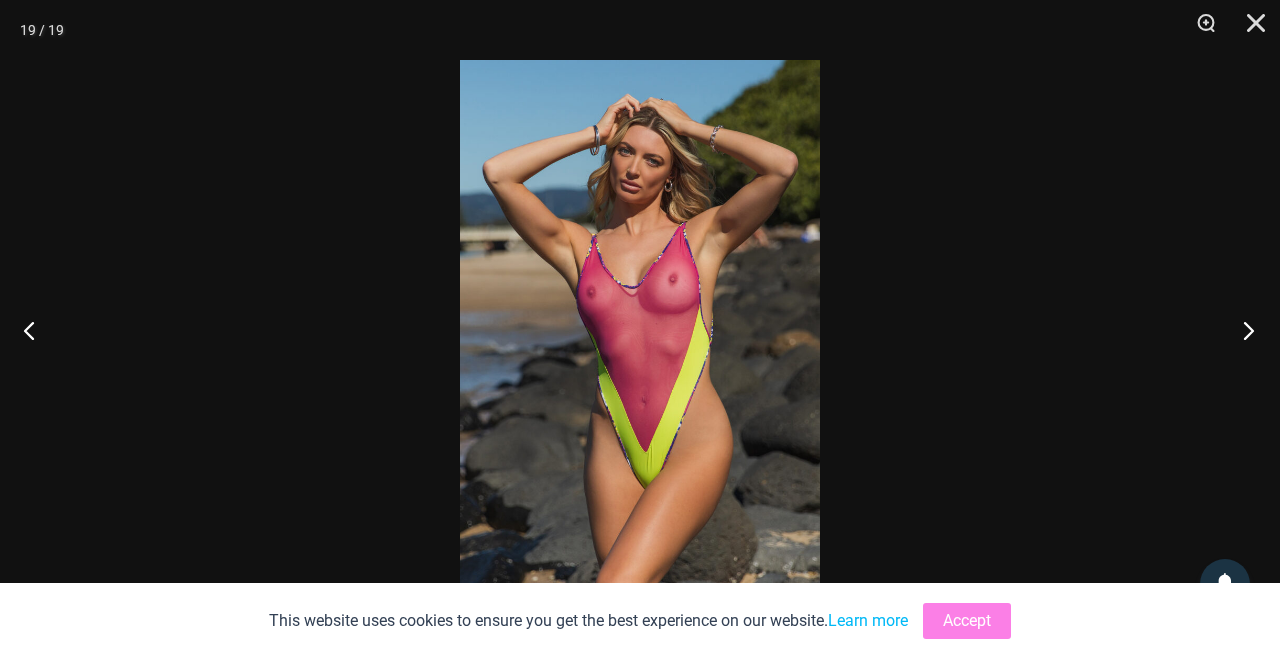 click at bounding box center [1242, 330] 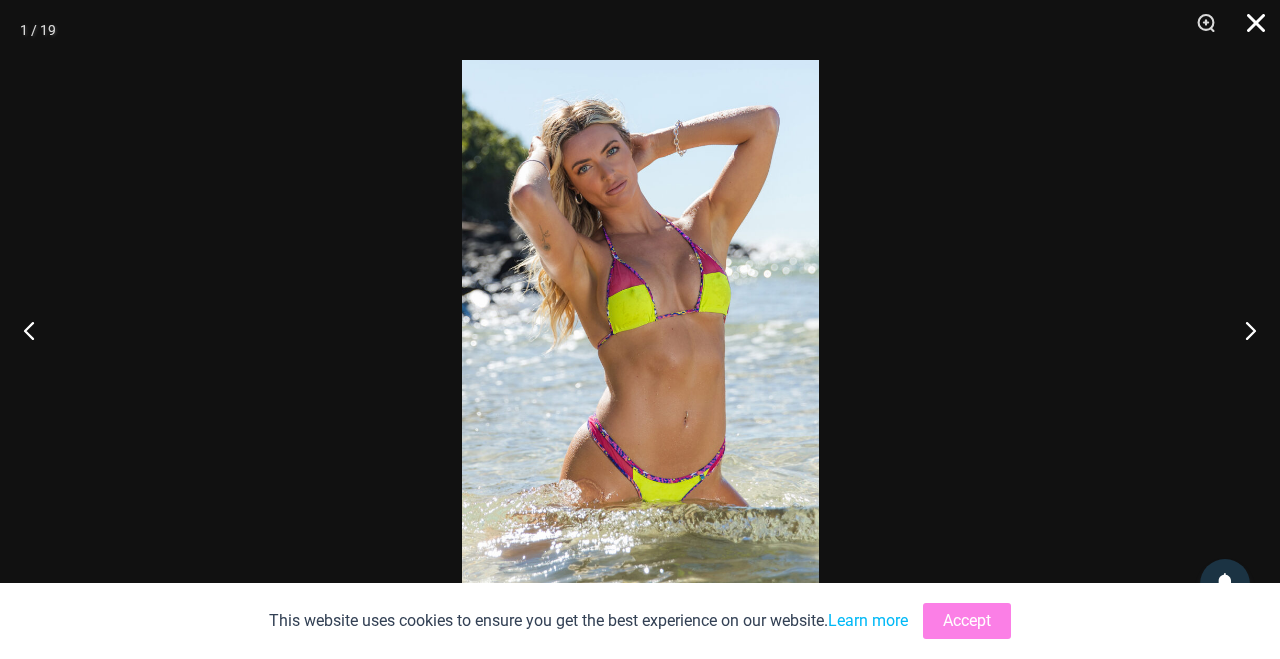 click at bounding box center (1249, 30) 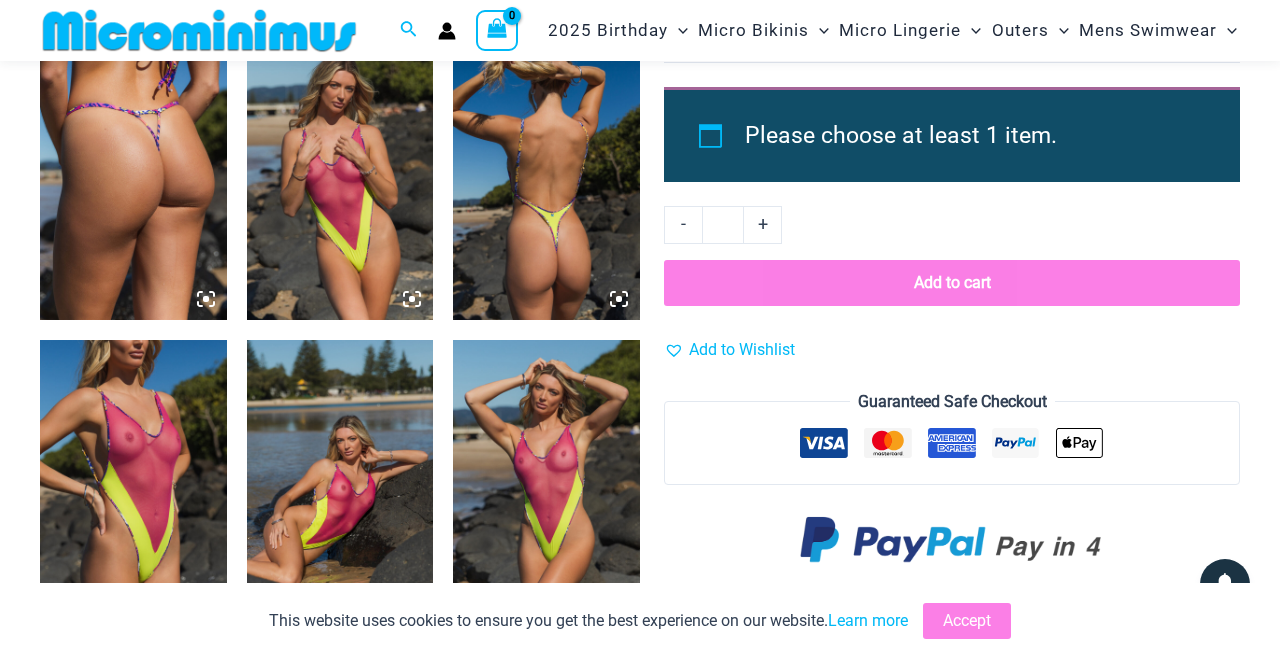 scroll, scrollTop: 2233, scrollLeft: 0, axis: vertical 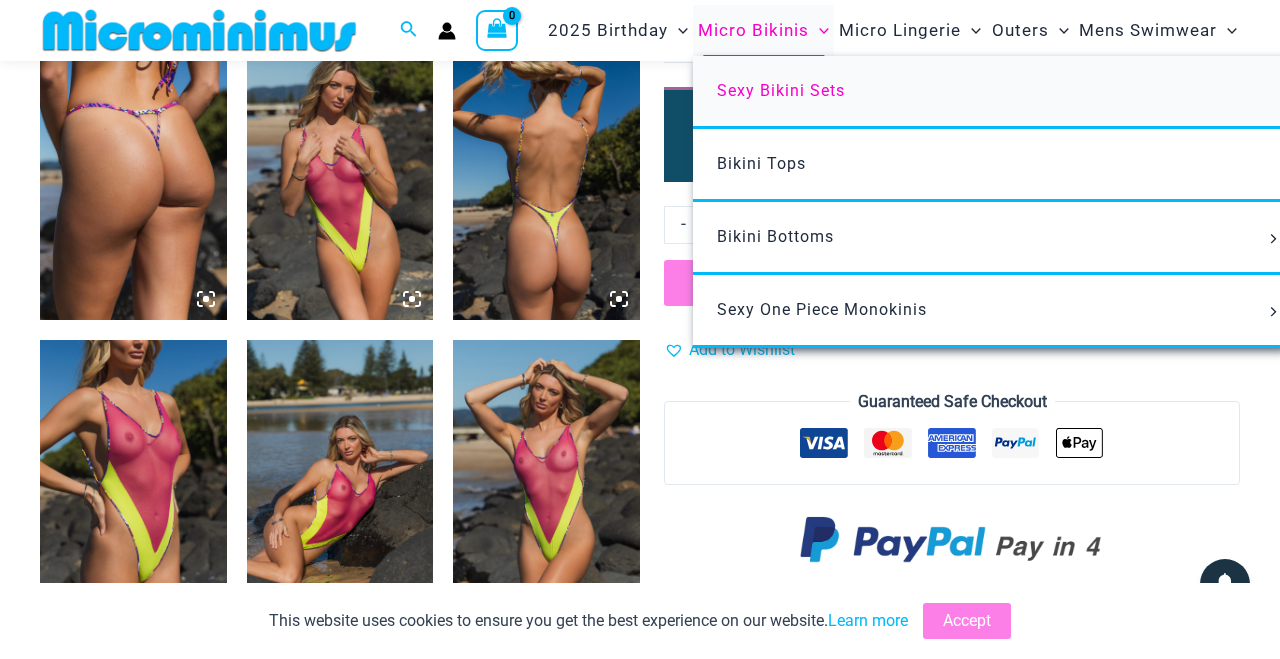 click on "Sexy Bikini Sets" at bounding box center [990, 92] 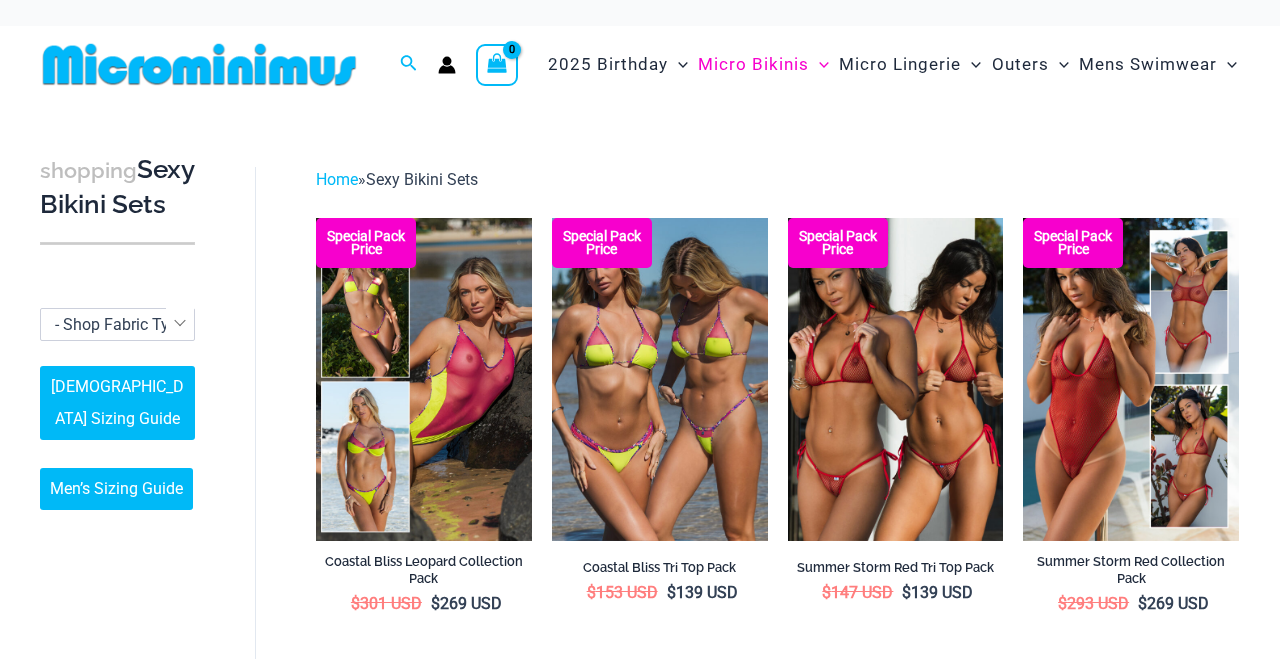 scroll, scrollTop: 0, scrollLeft: 0, axis: both 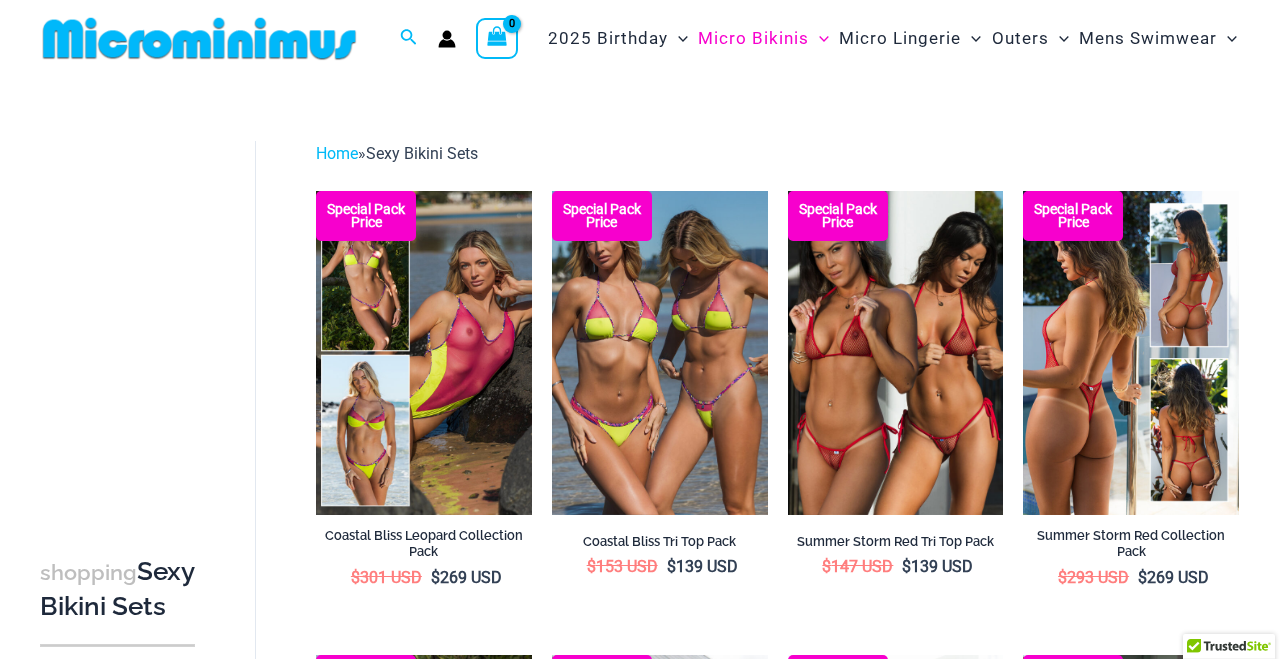 click at bounding box center [1131, 353] 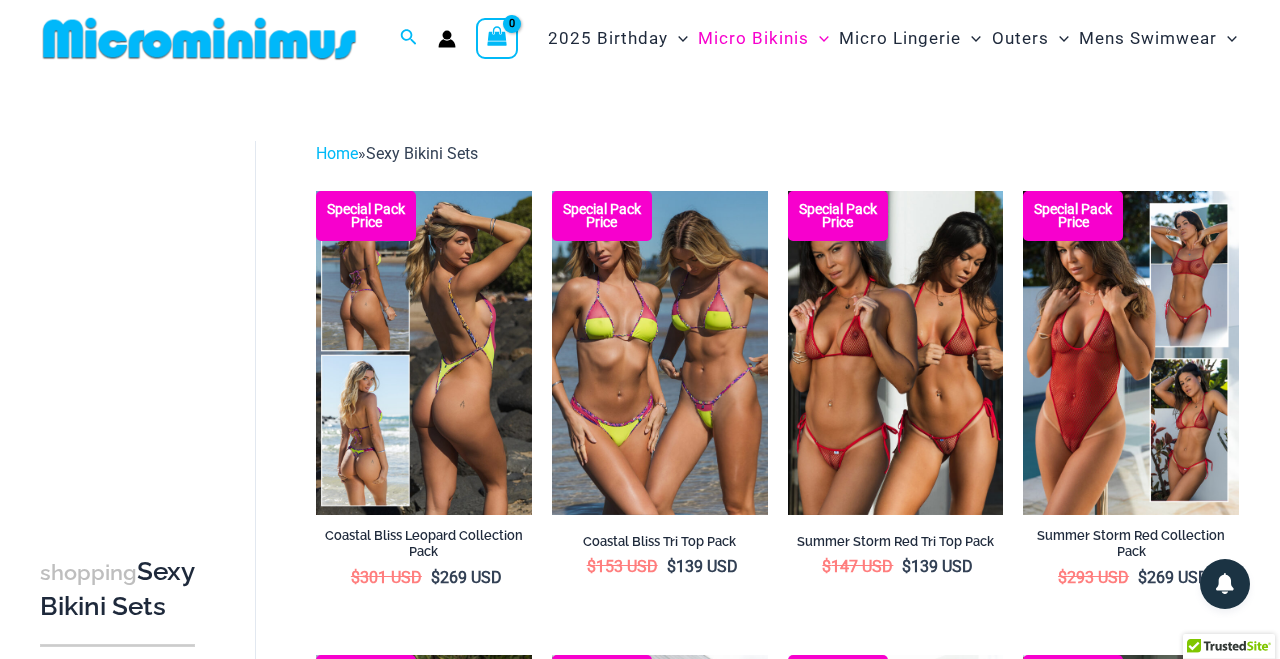 click at bounding box center [424, 353] 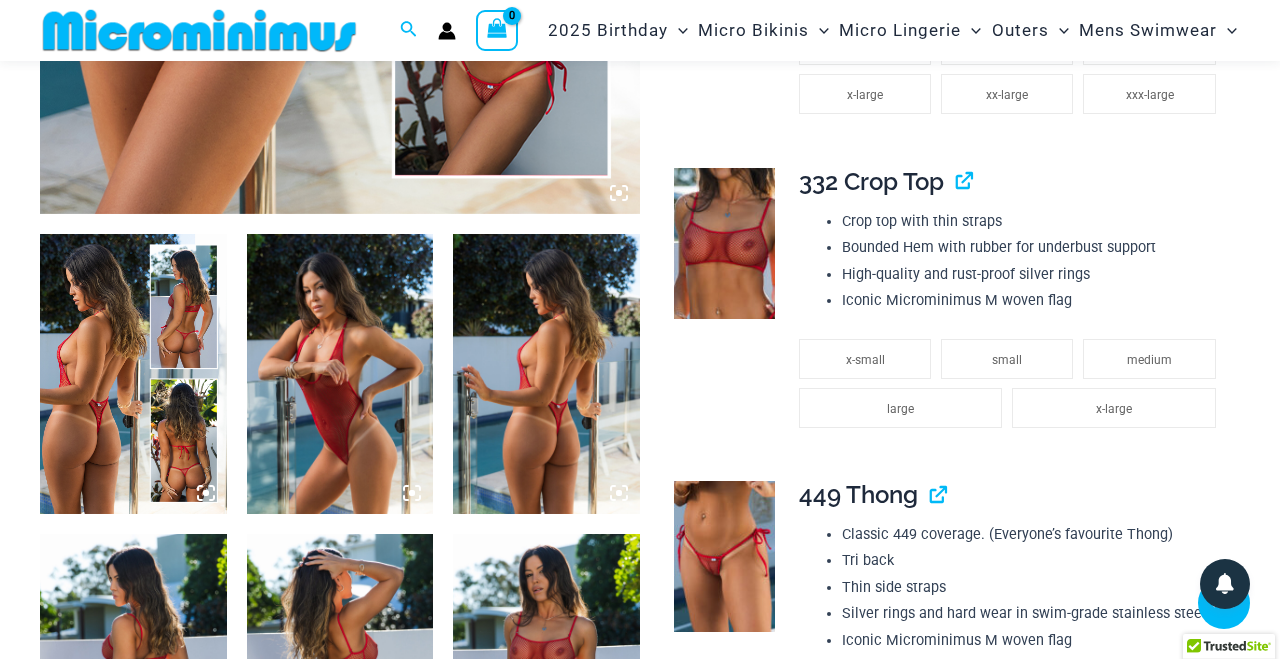 scroll, scrollTop: 825, scrollLeft: 0, axis: vertical 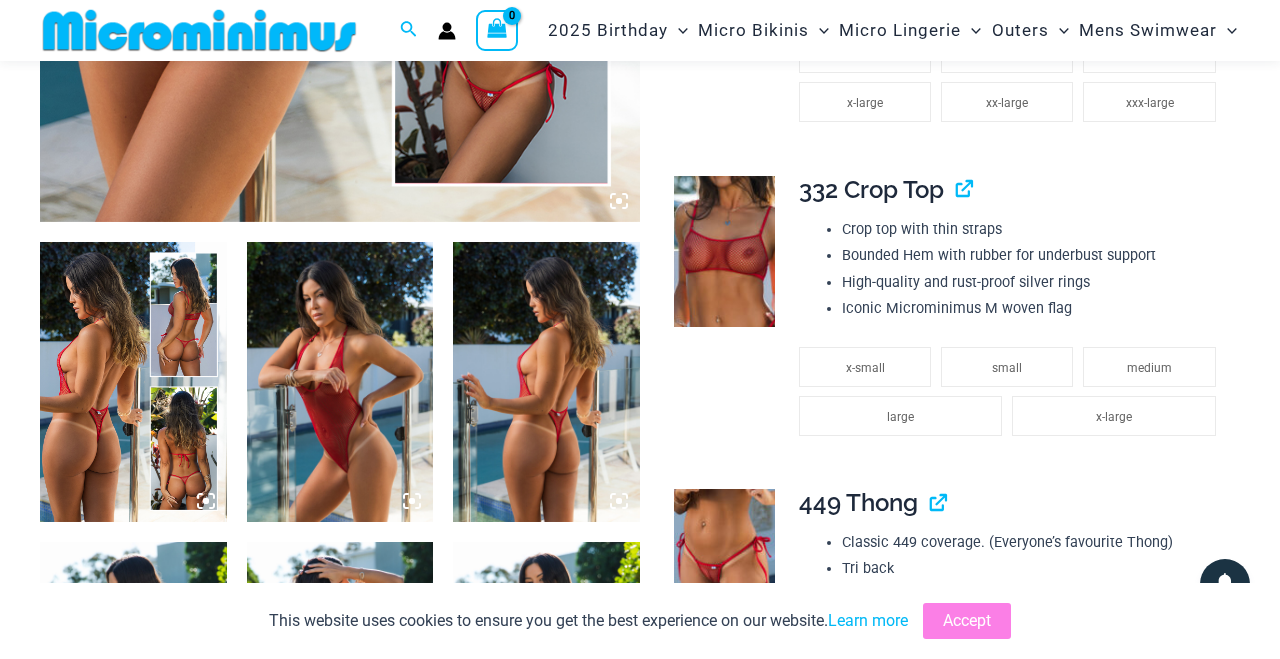 click at bounding box center (340, 382) 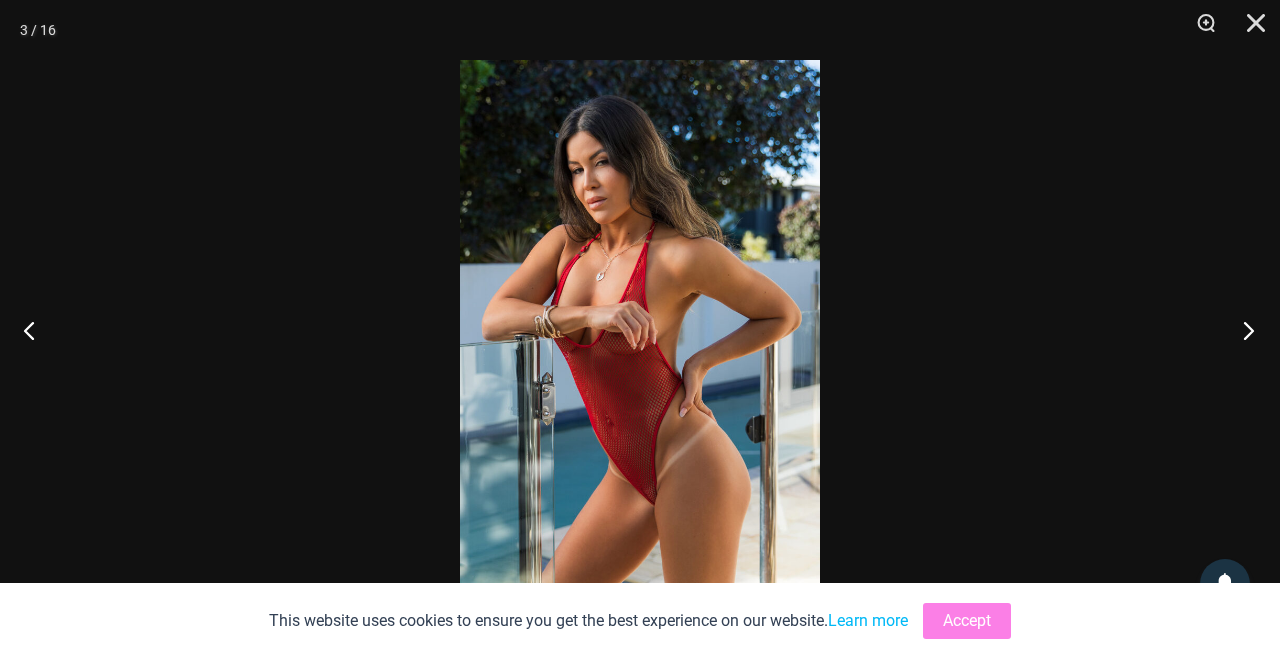 click at bounding box center [1242, 330] 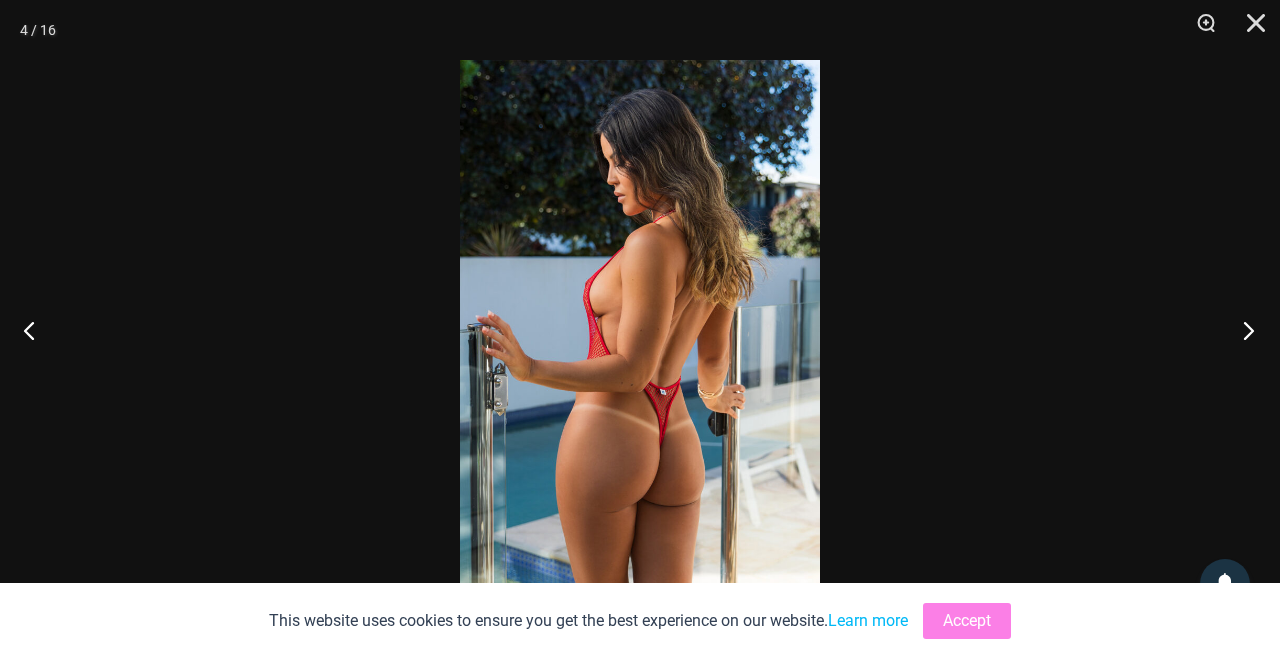 click at bounding box center [1242, 330] 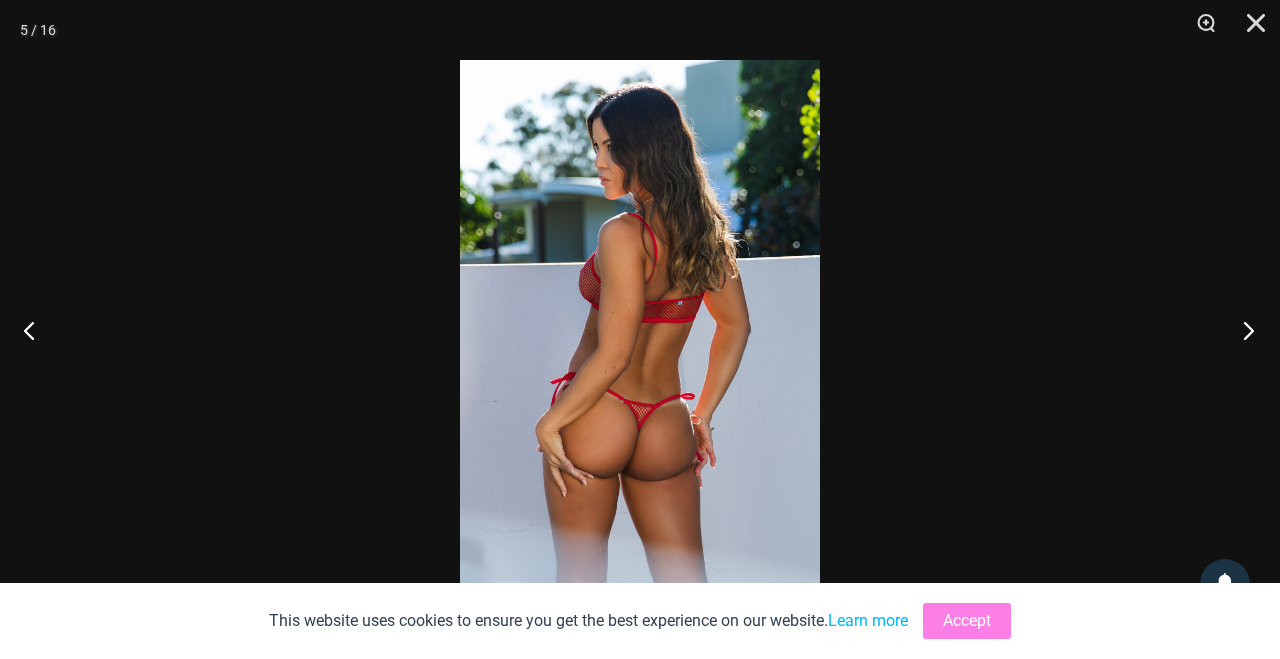 click at bounding box center [1242, 330] 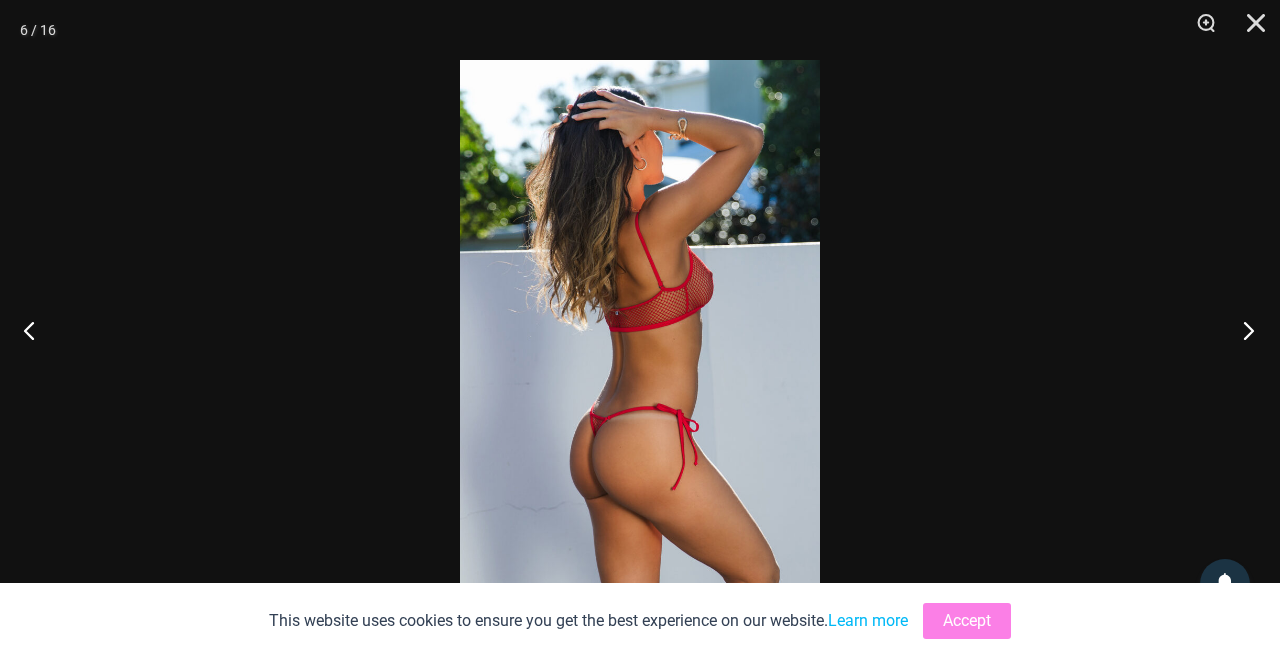 click at bounding box center (1242, 330) 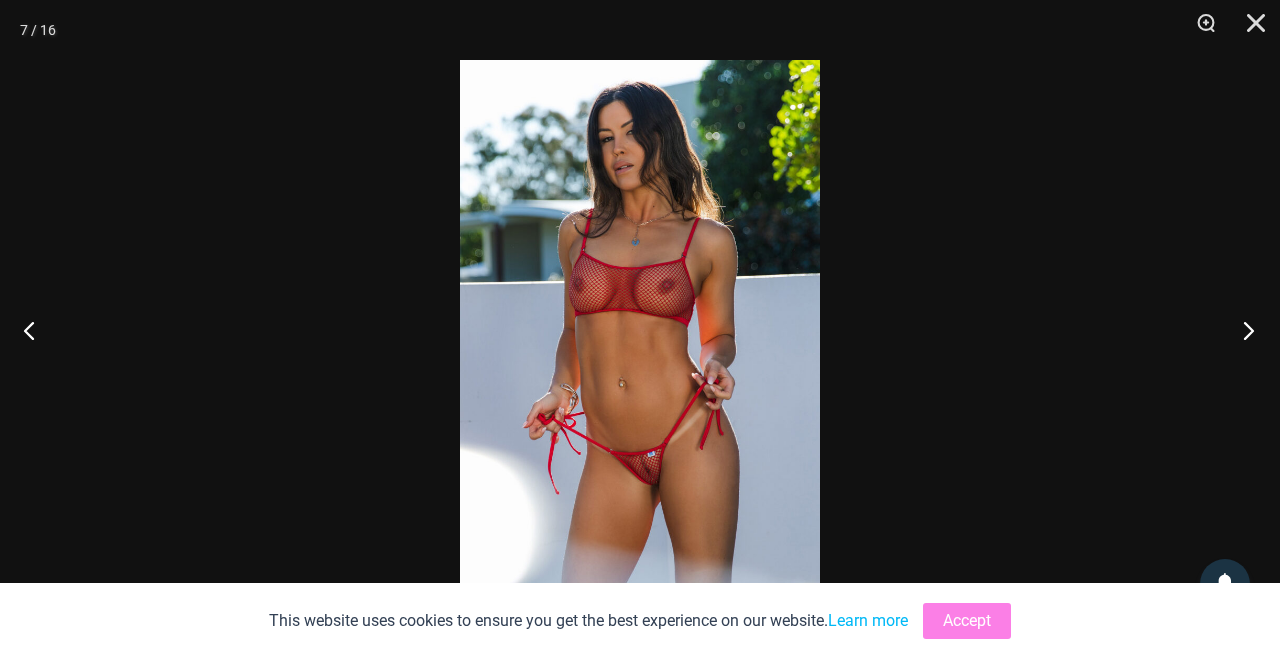click at bounding box center [1242, 330] 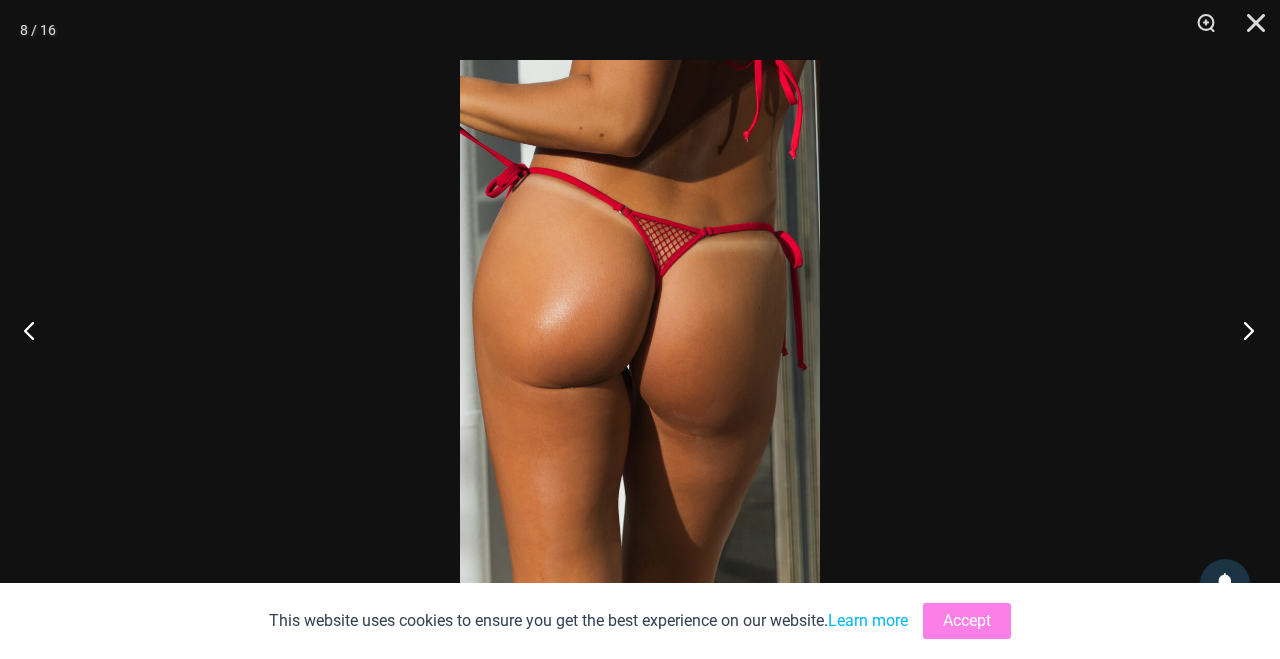click at bounding box center (1242, 330) 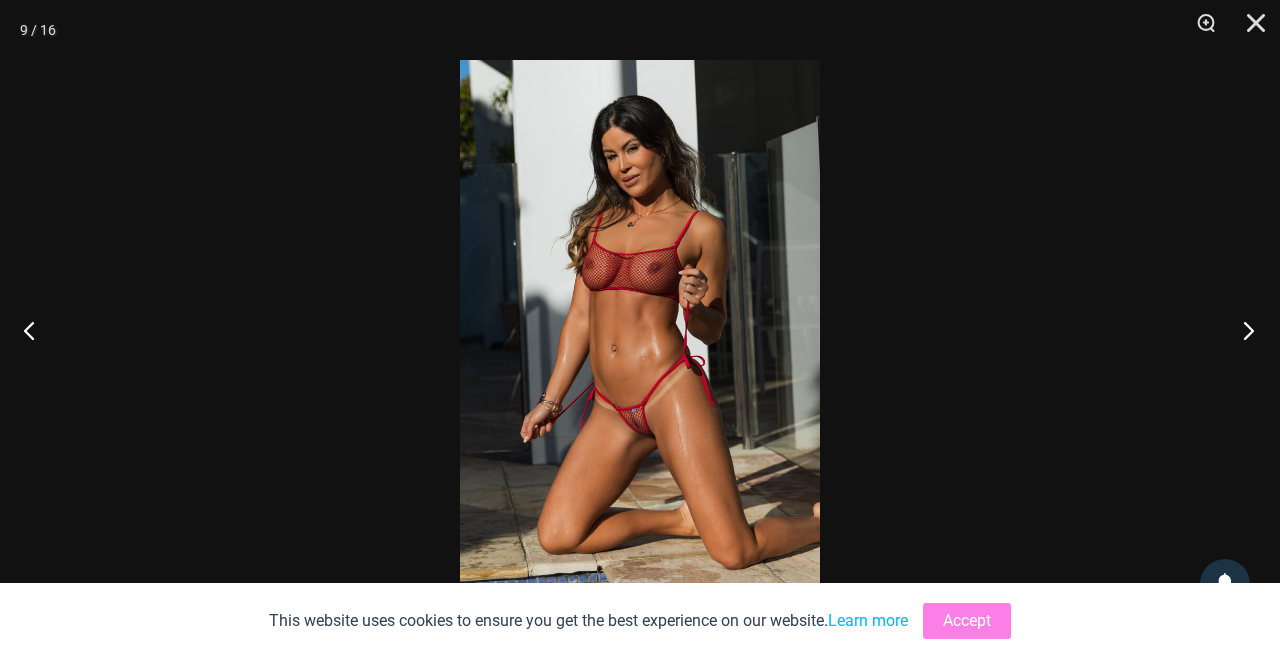 click at bounding box center (1242, 330) 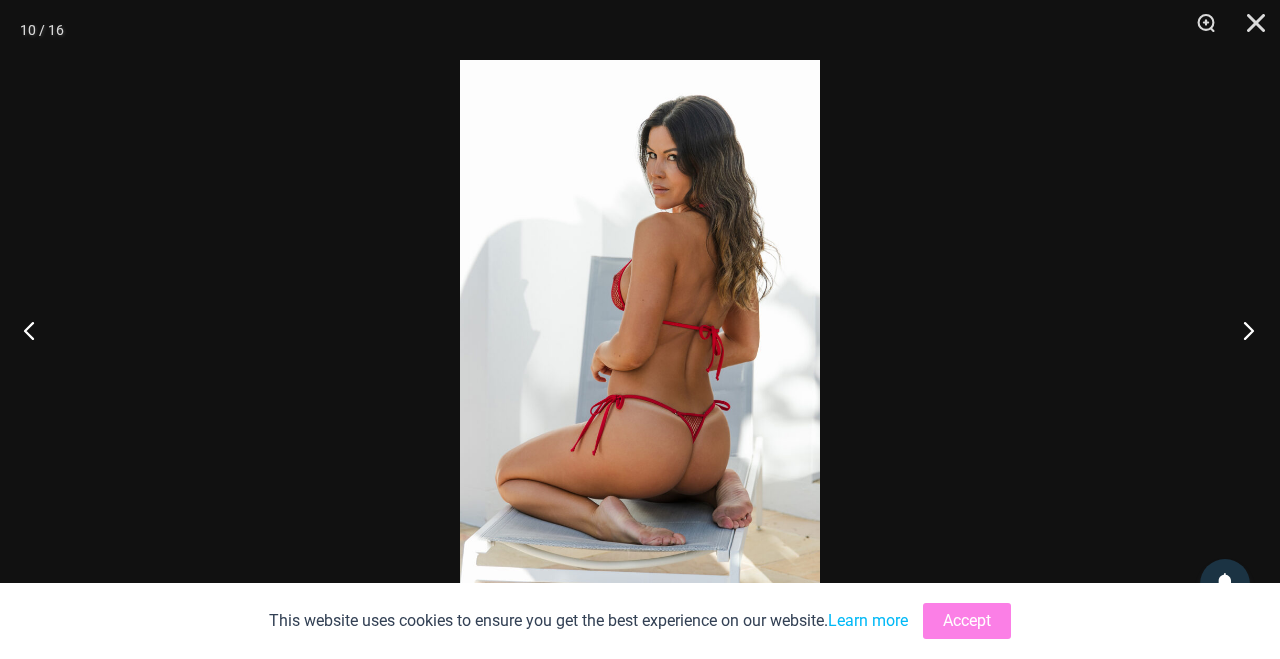 click at bounding box center [1242, 330] 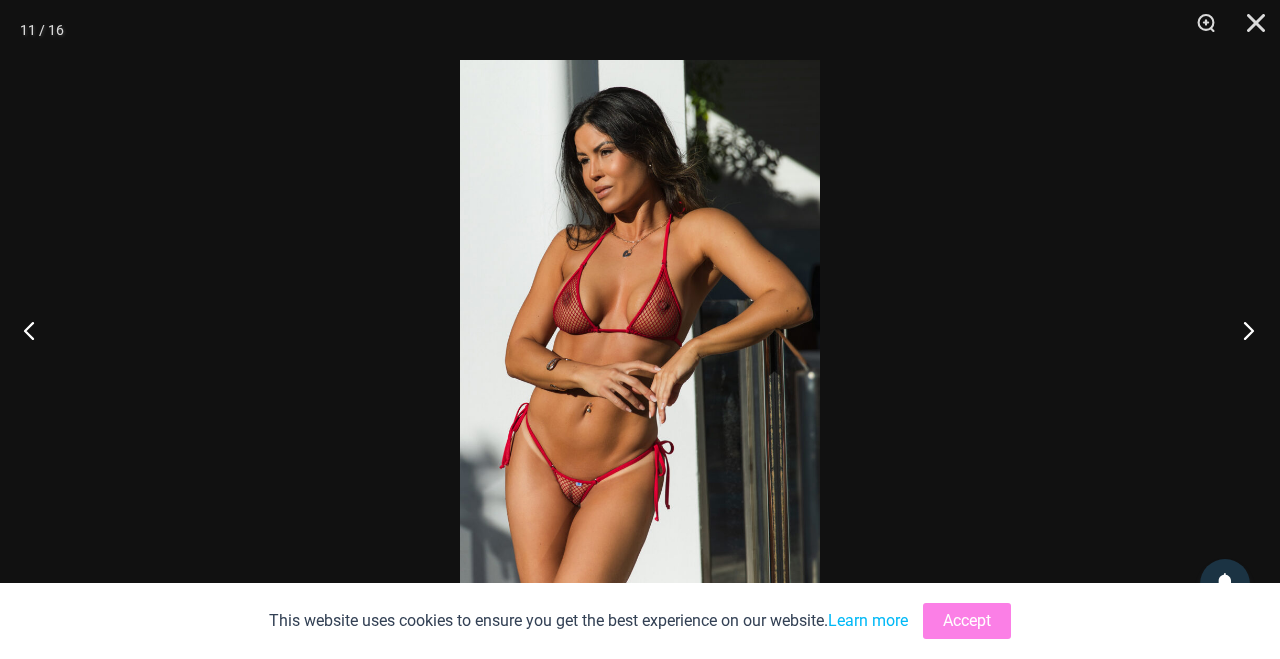click at bounding box center [1242, 330] 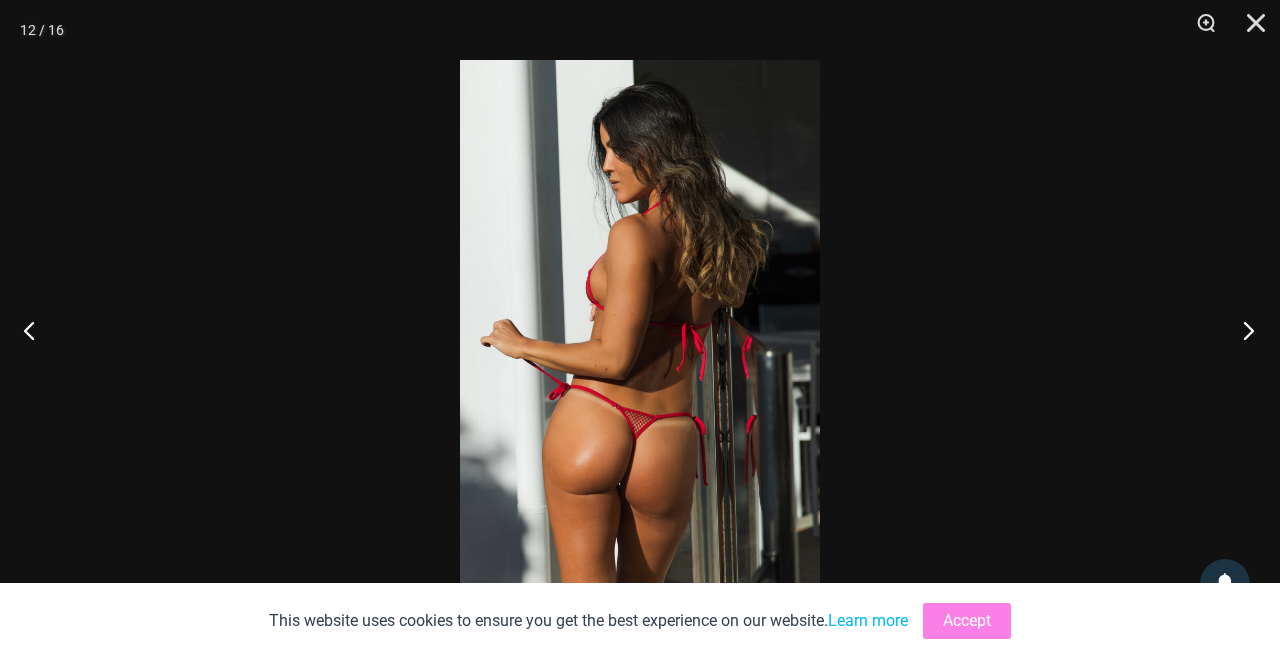 click at bounding box center [1242, 330] 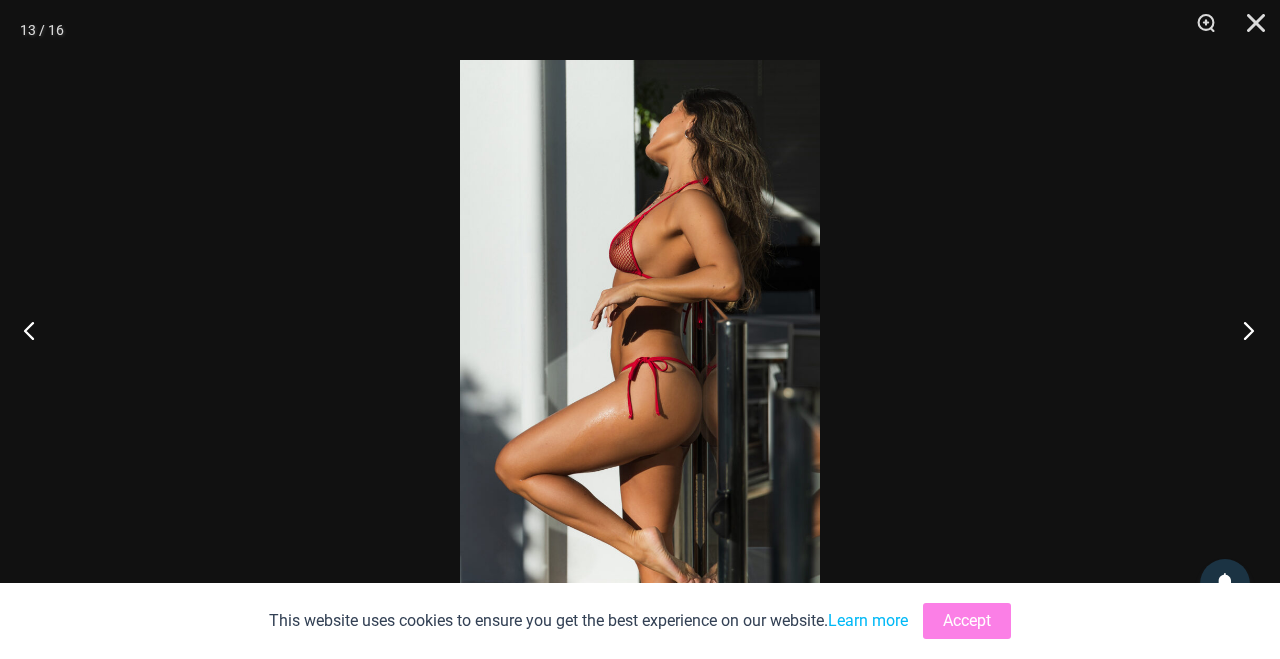 click at bounding box center (1242, 330) 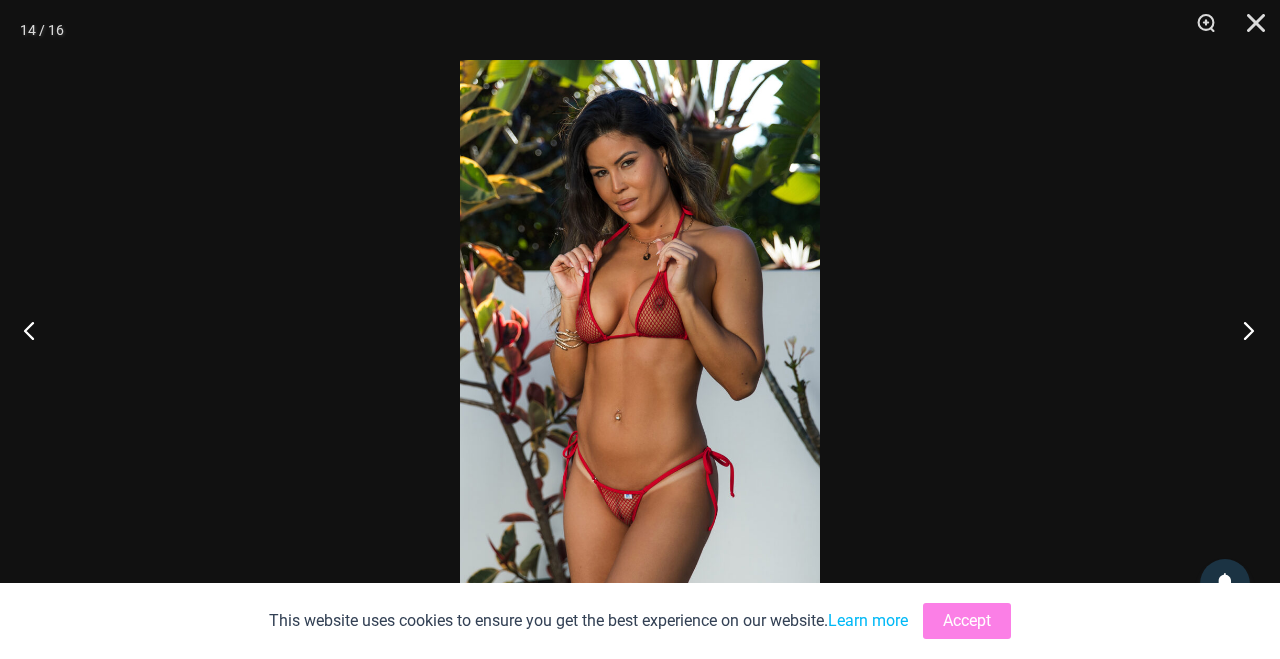 click at bounding box center (1242, 330) 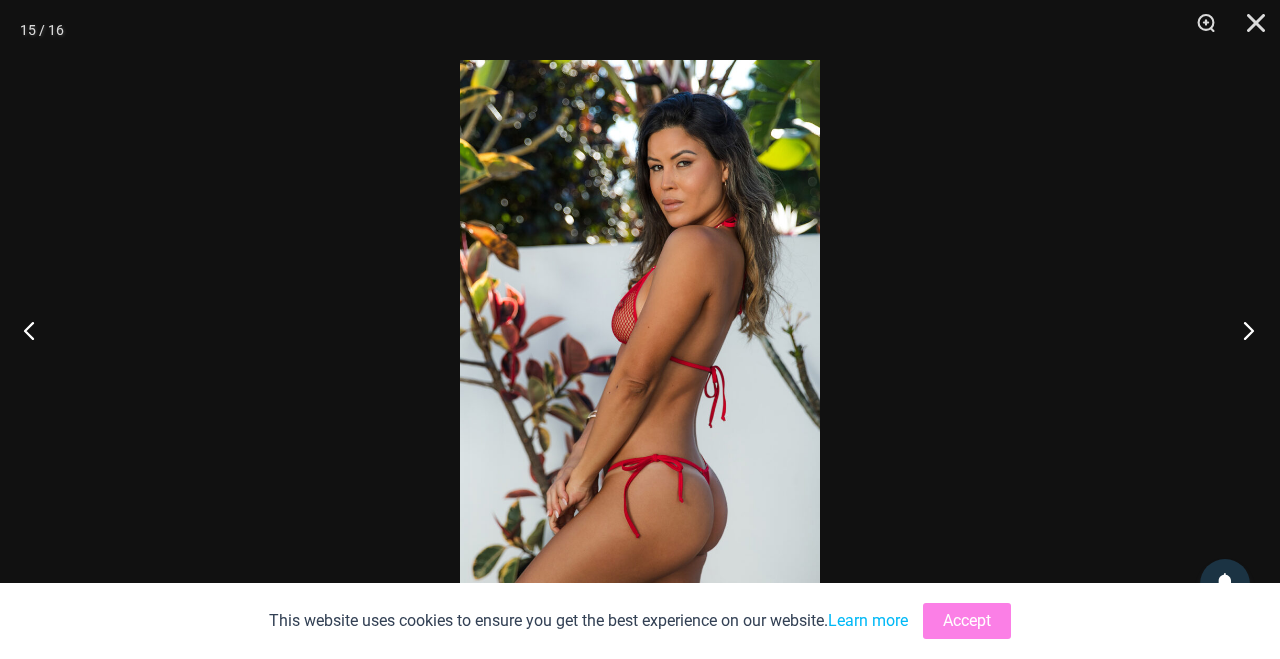 click at bounding box center [1242, 330] 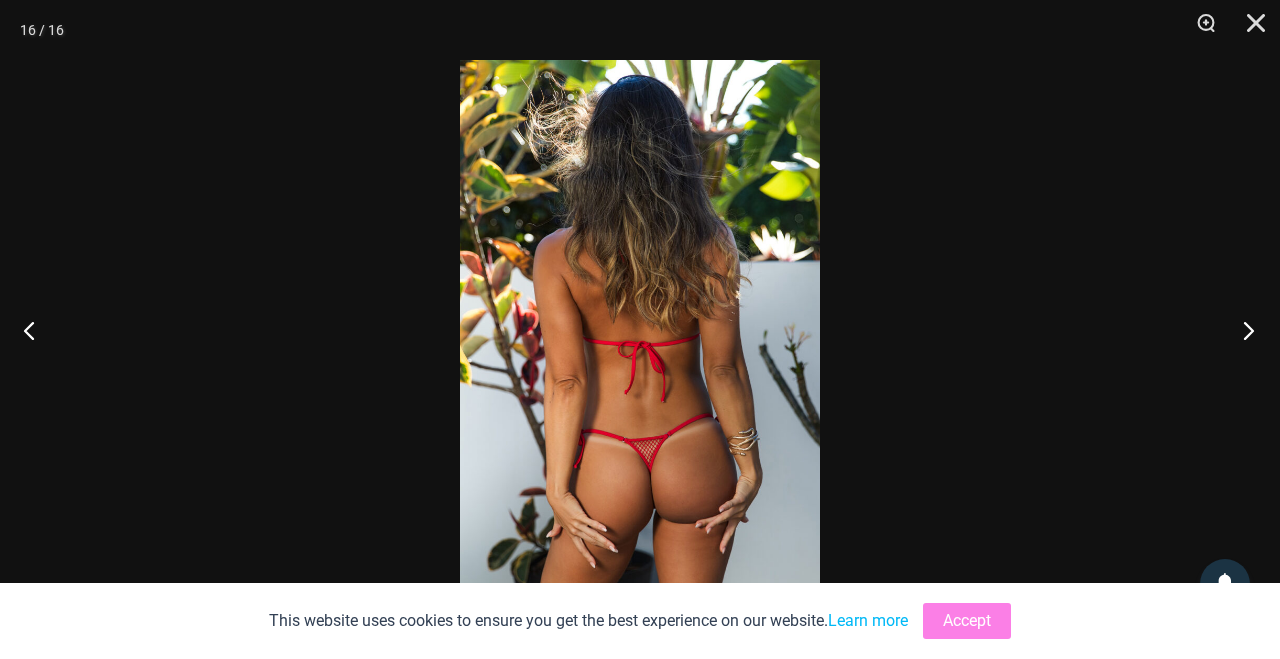 click at bounding box center [1242, 330] 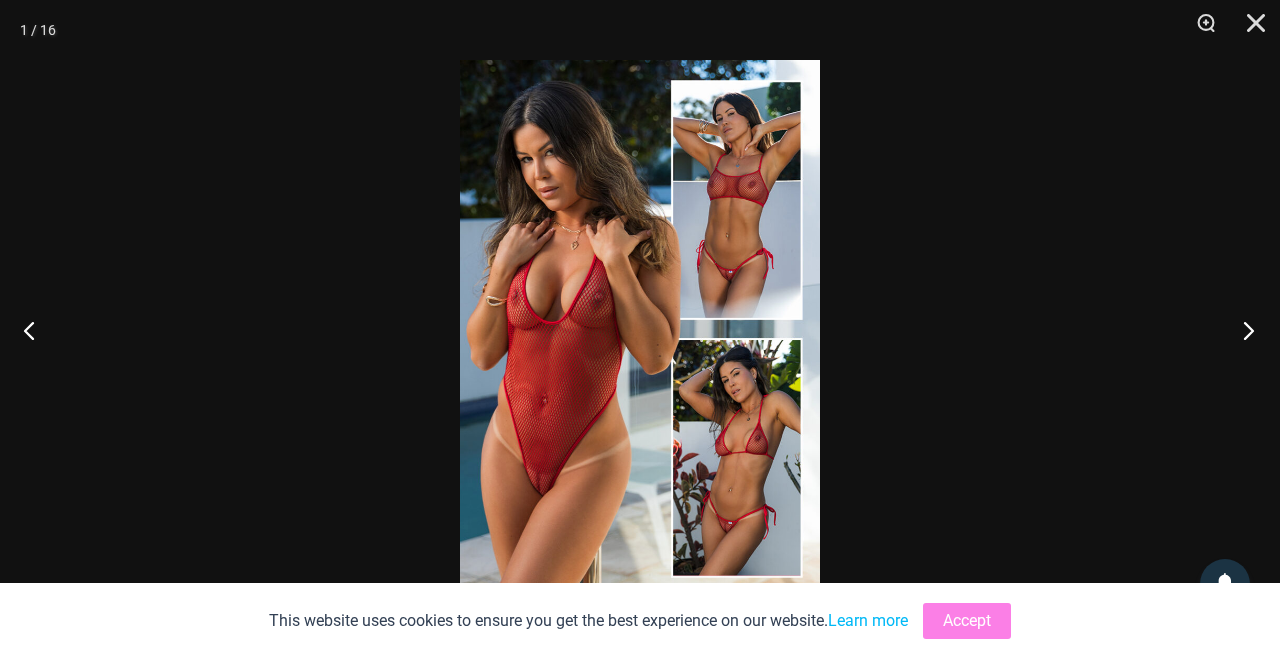 click at bounding box center (1242, 330) 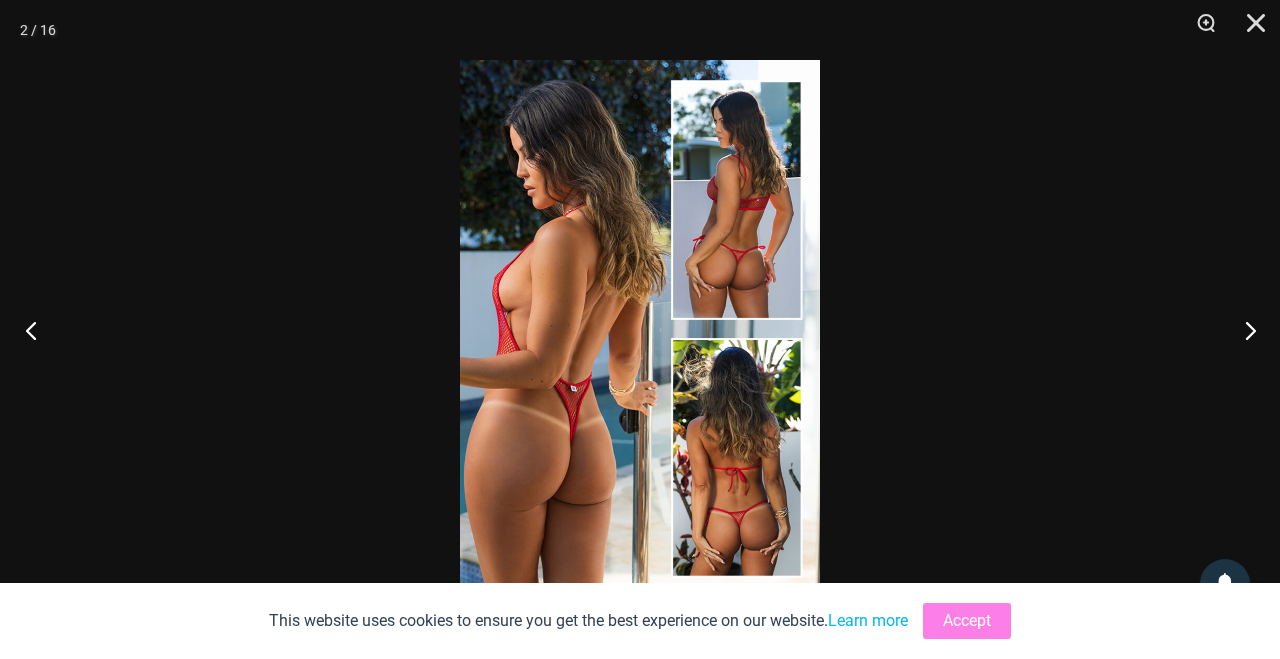 click at bounding box center [37, 330] 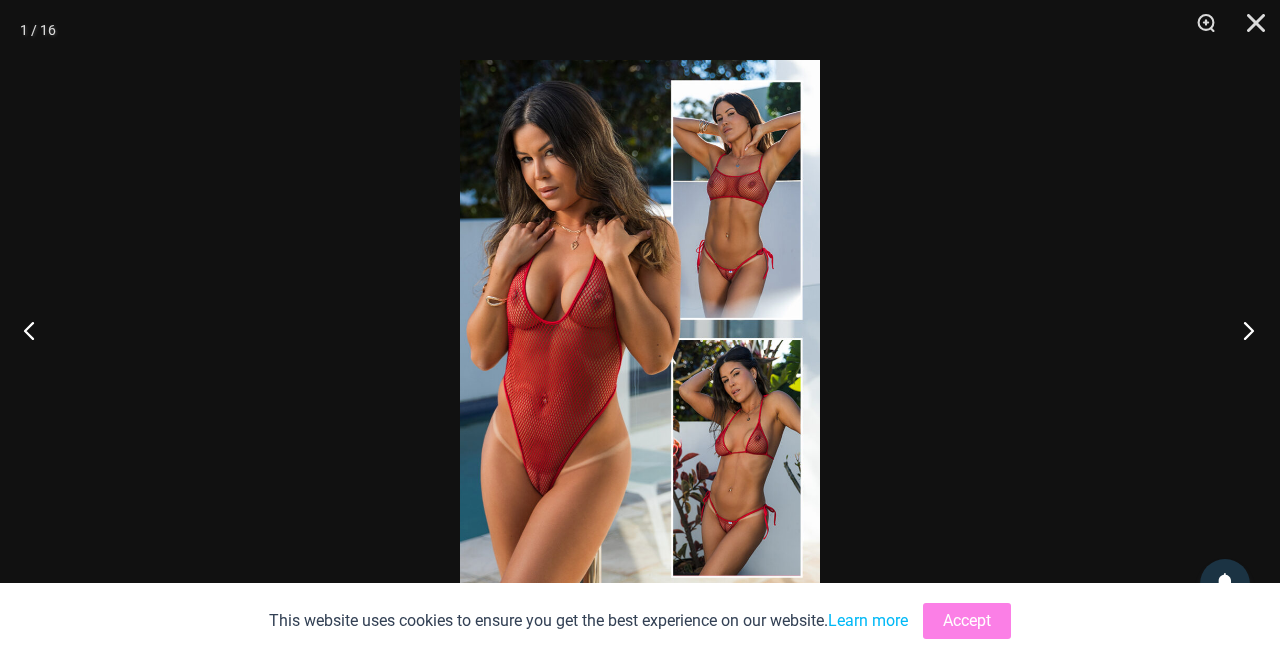 click at bounding box center [1242, 330] 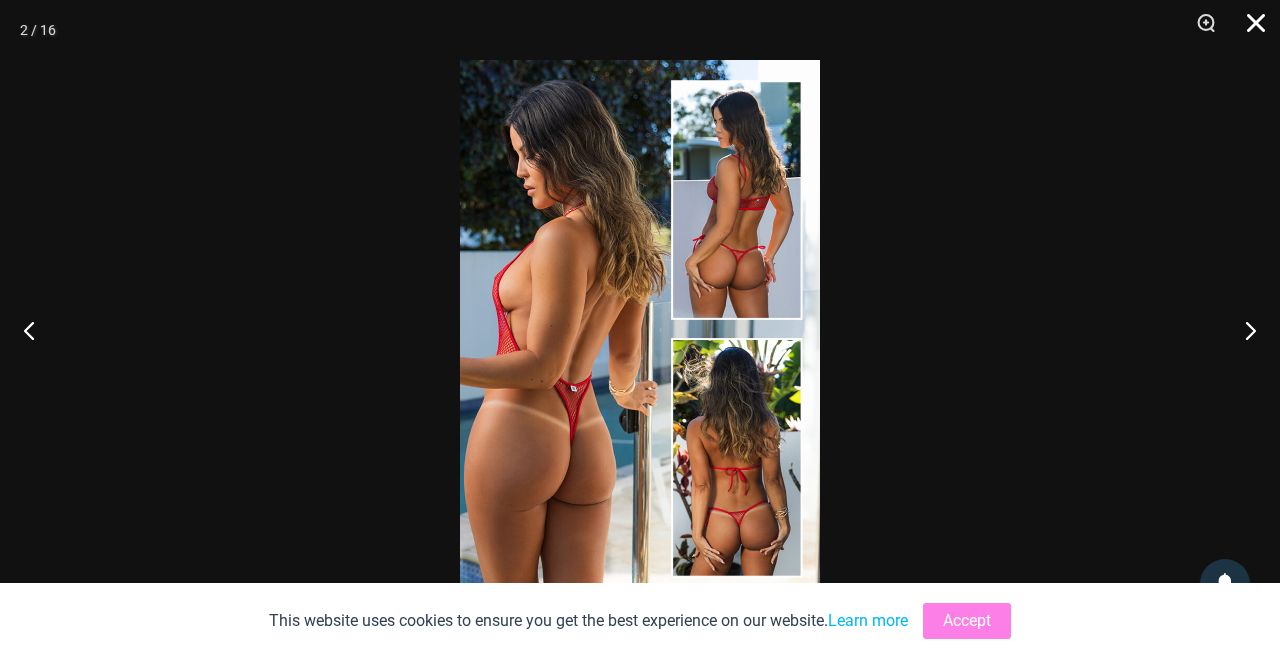 click at bounding box center [1249, 30] 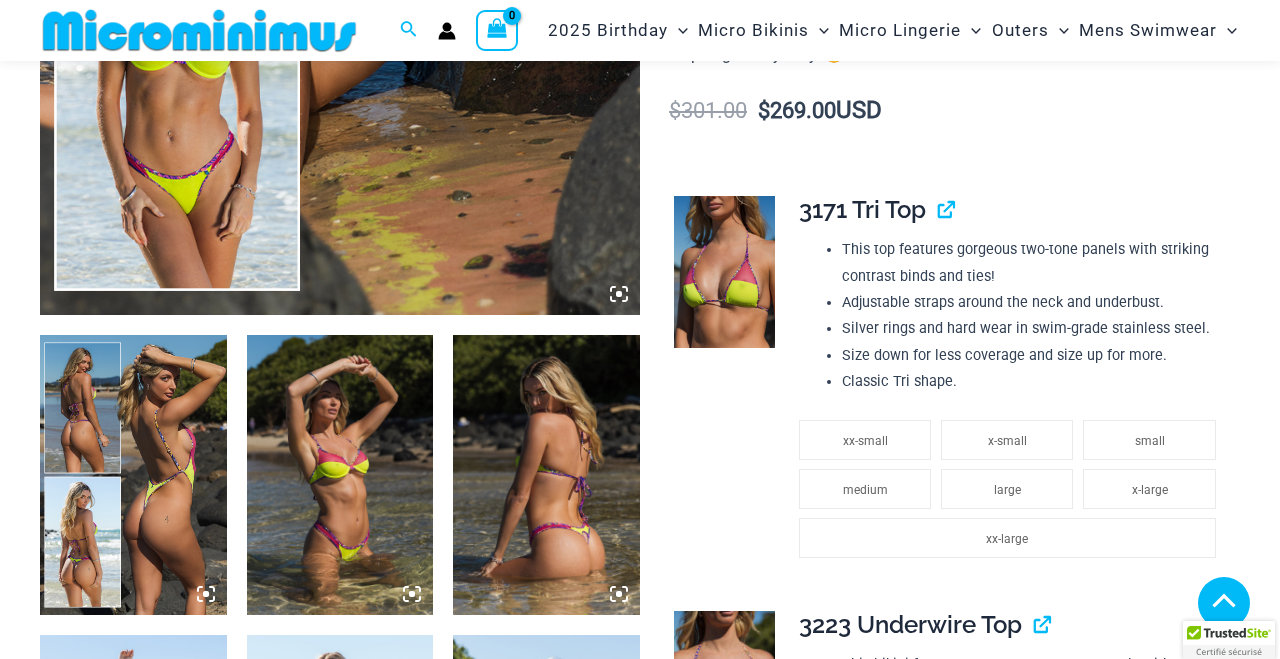 scroll, scrollTop: 814, scrollLeft: 0, axis: vertical 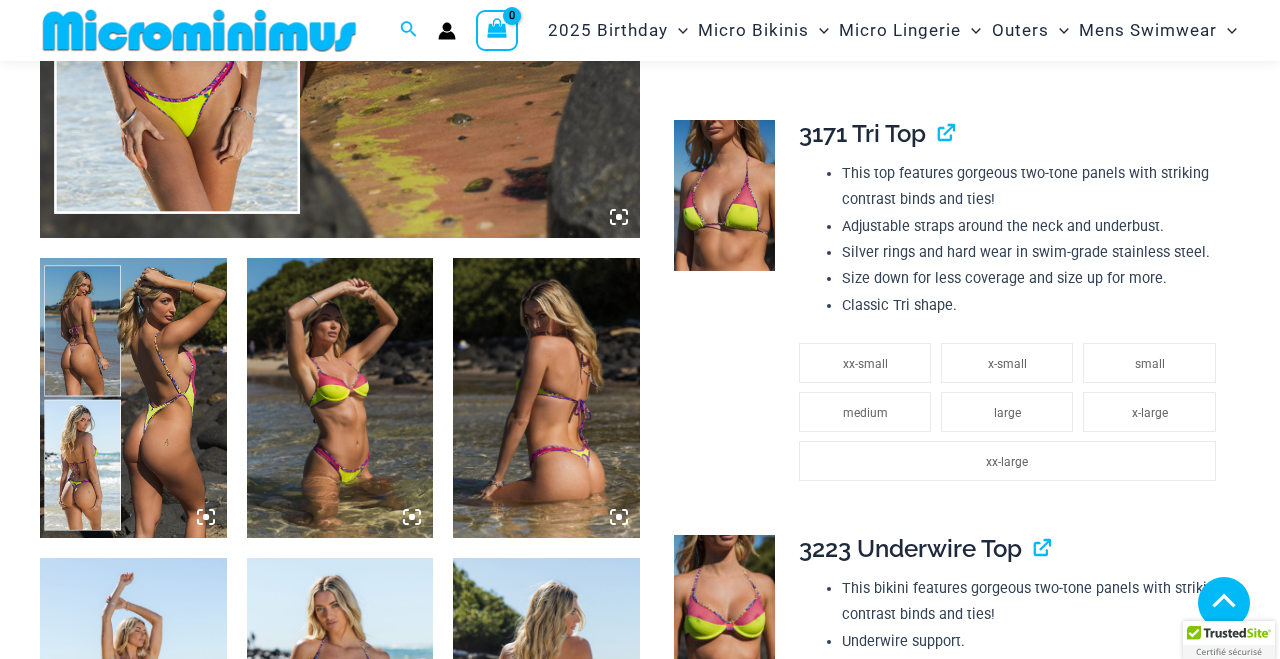 click at bounding box center (133, 398) 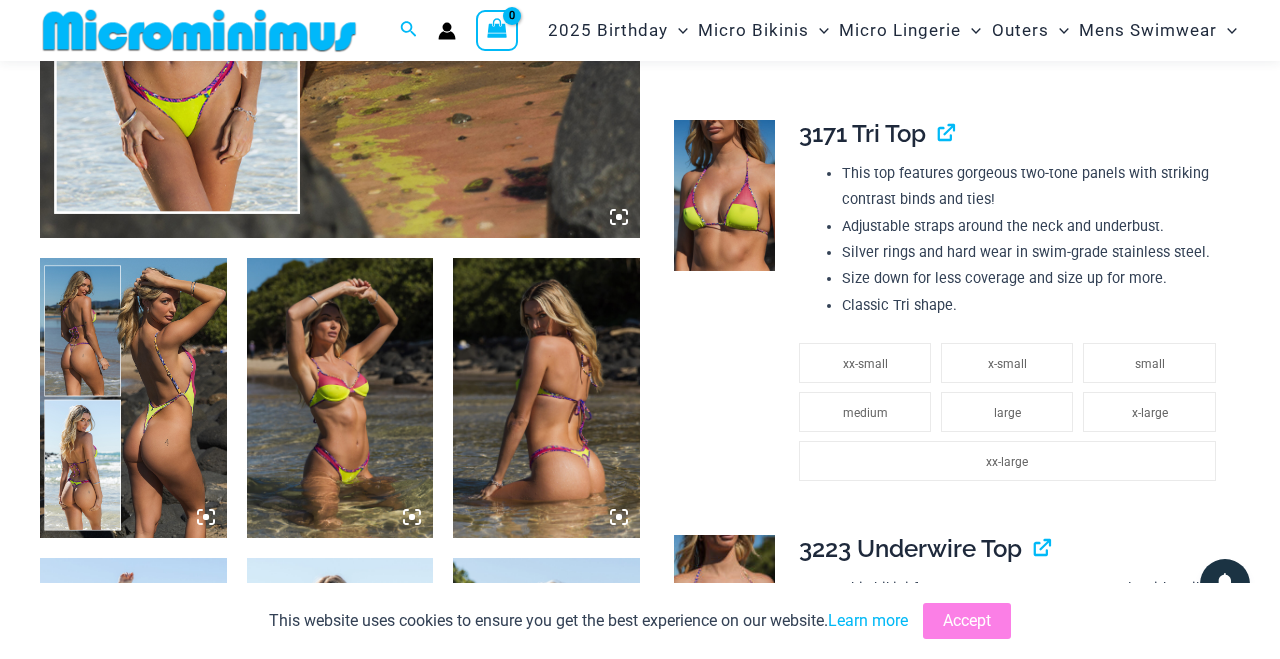 click 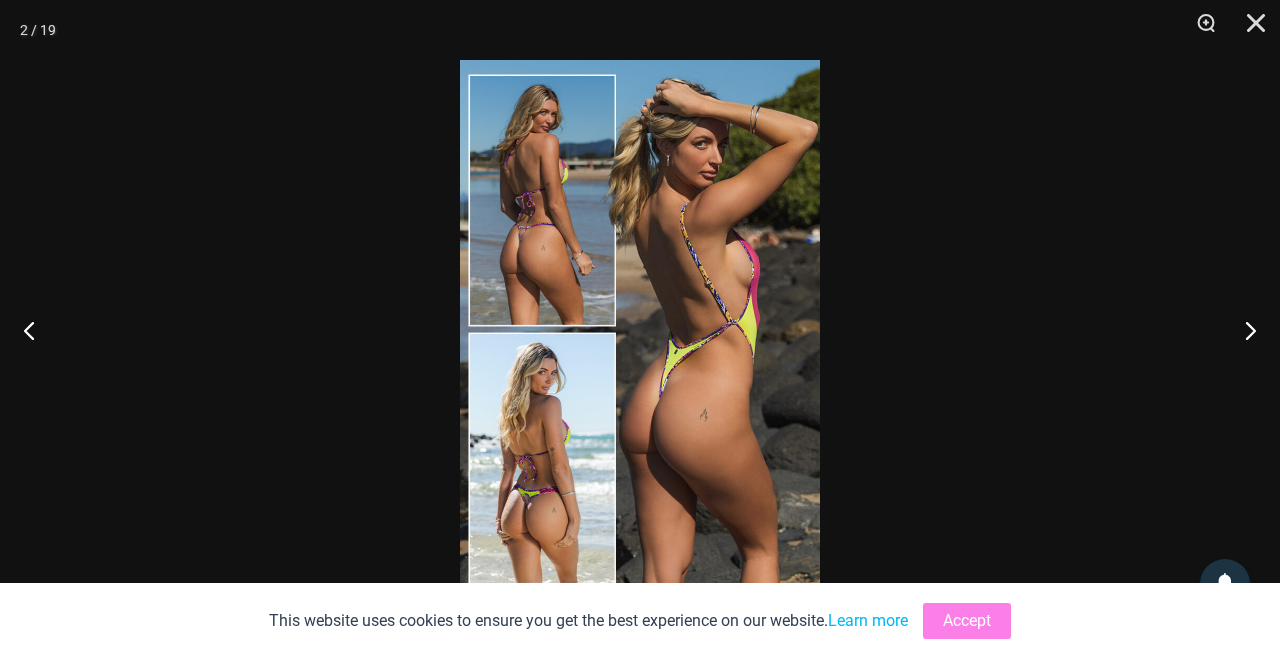 click at bounding box center (640, 329) 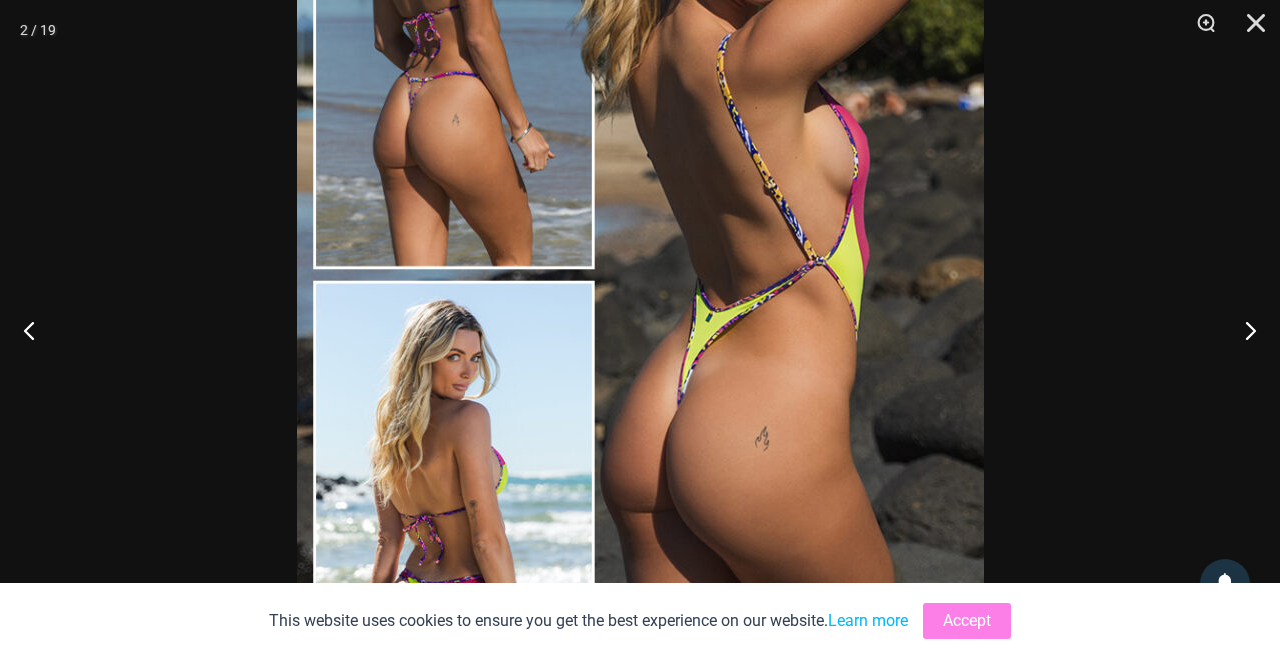 click at bounding box center [640, 275] 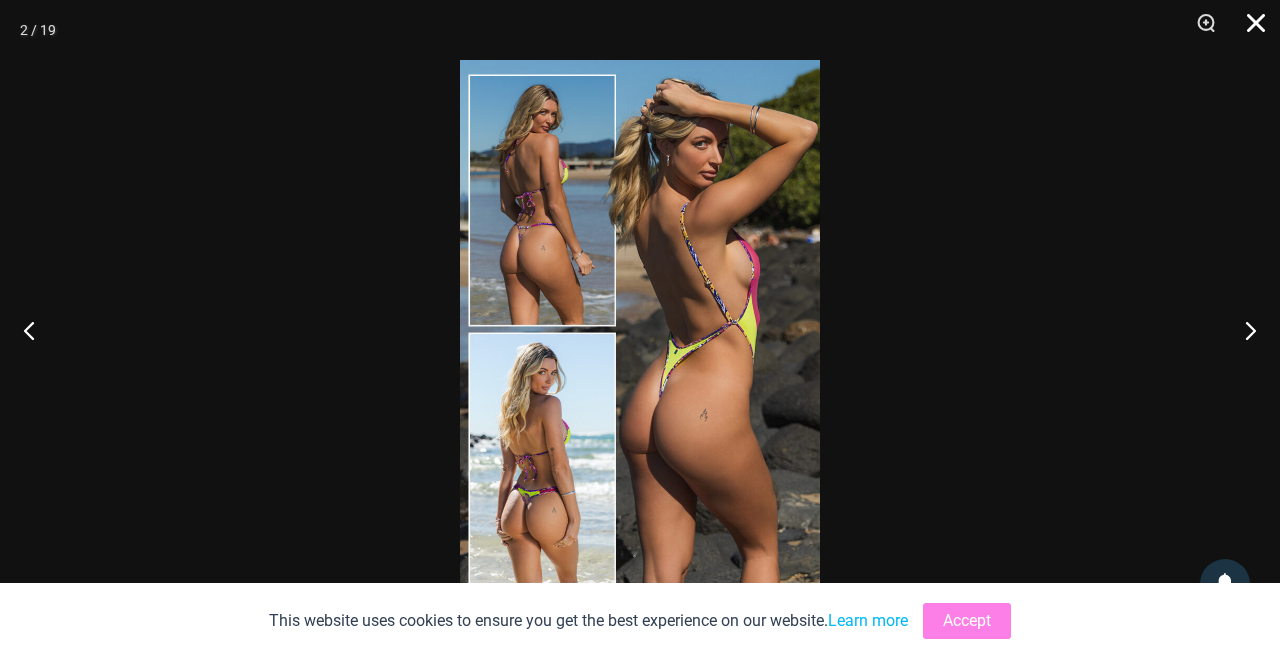 click at bounding box center [1249, 30] 